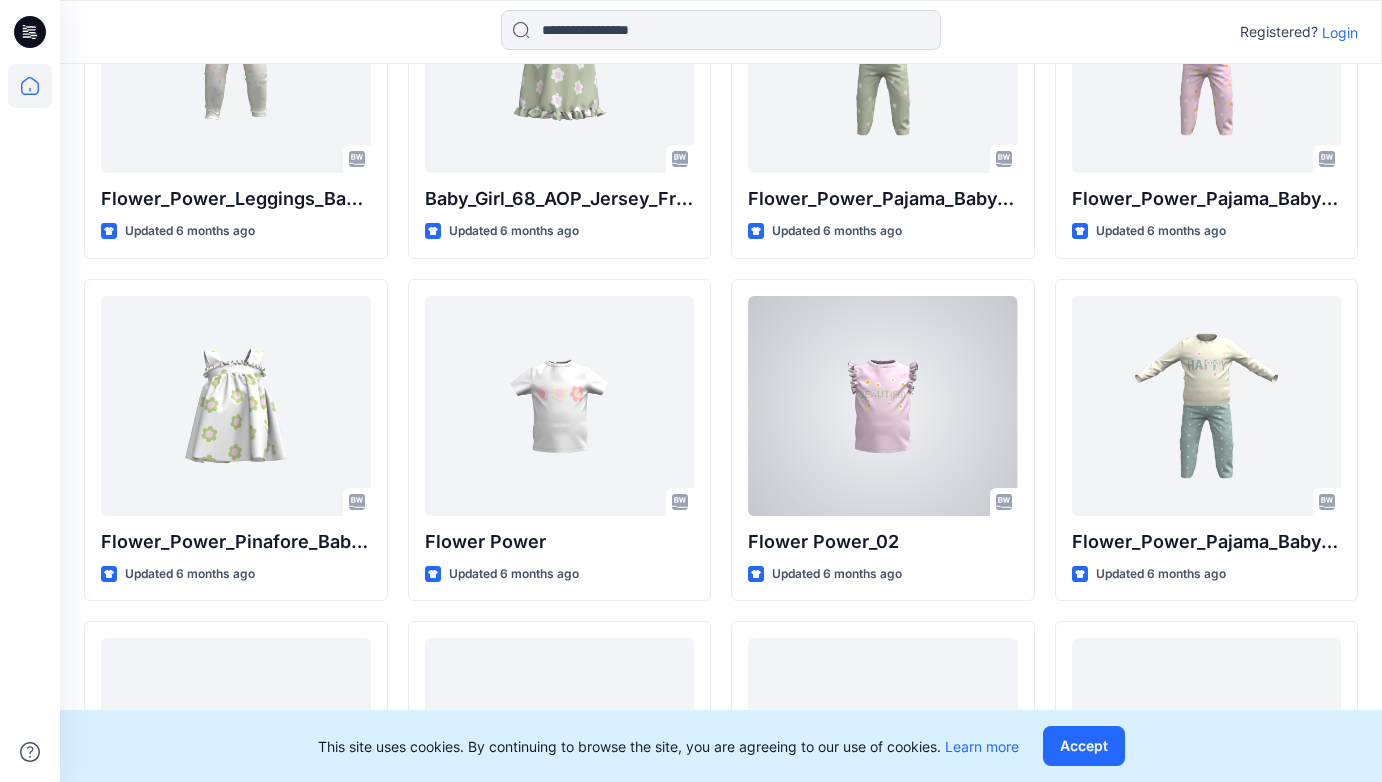 scroll, scrollTop: 2029, scrollLeft: 0, axis: vertical 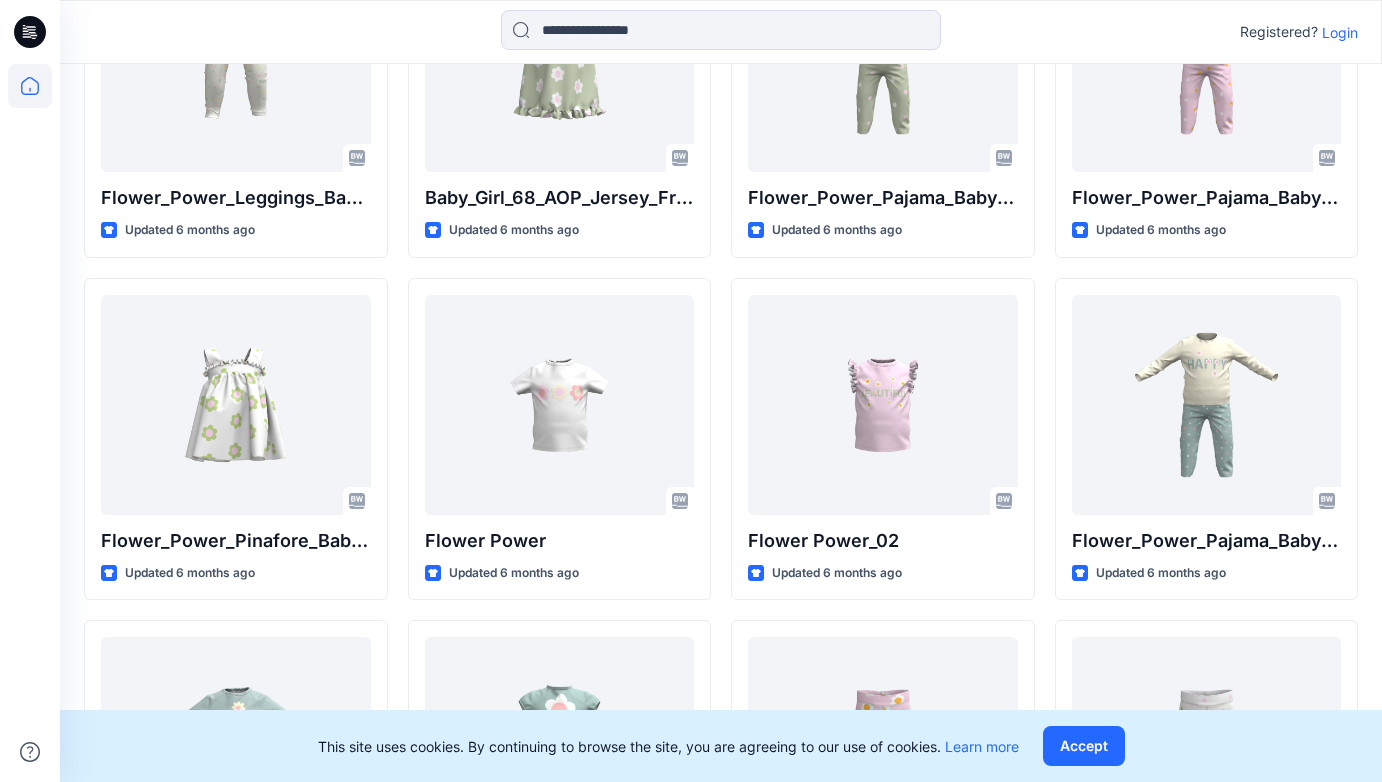 click on "Login" at bounding box center [1340, 32] 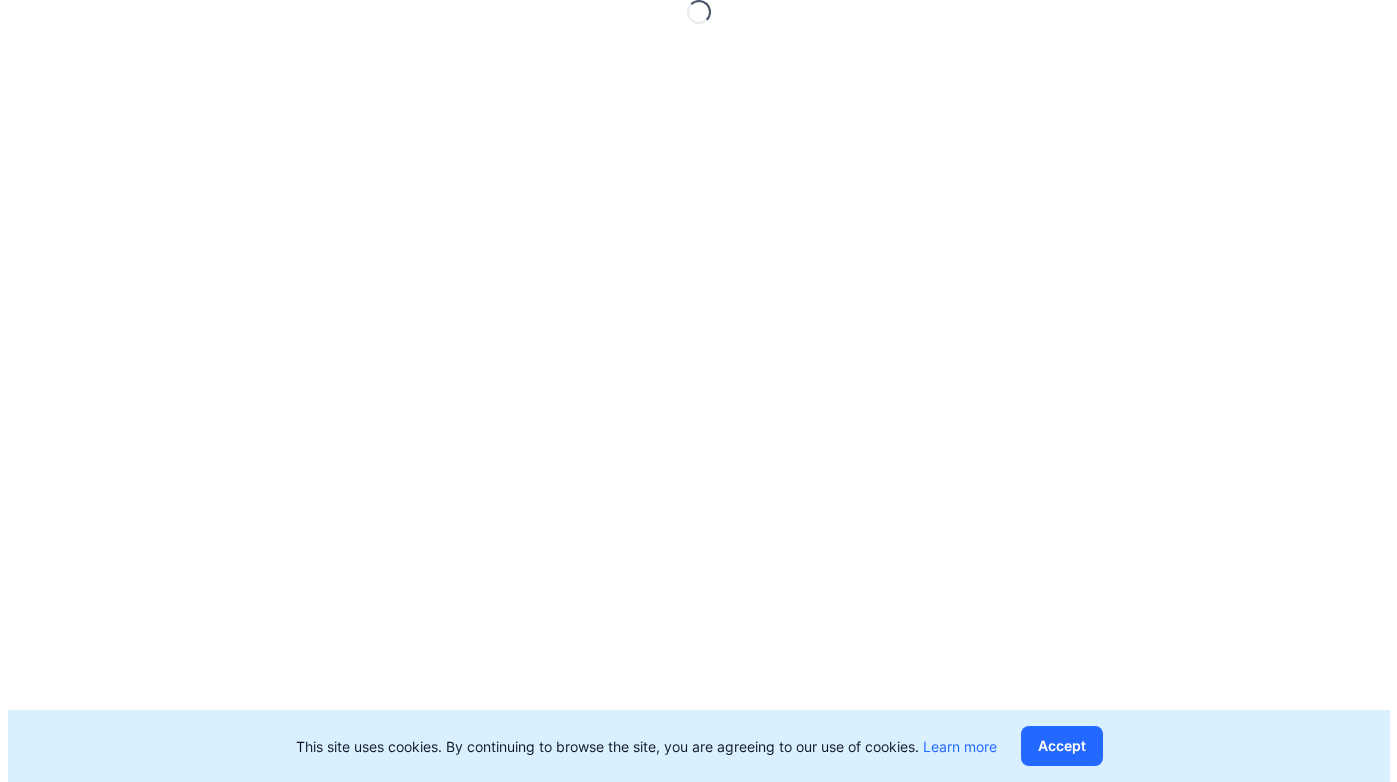 scroll, scrollTop: 0, scrollLeft: 0, axis: both 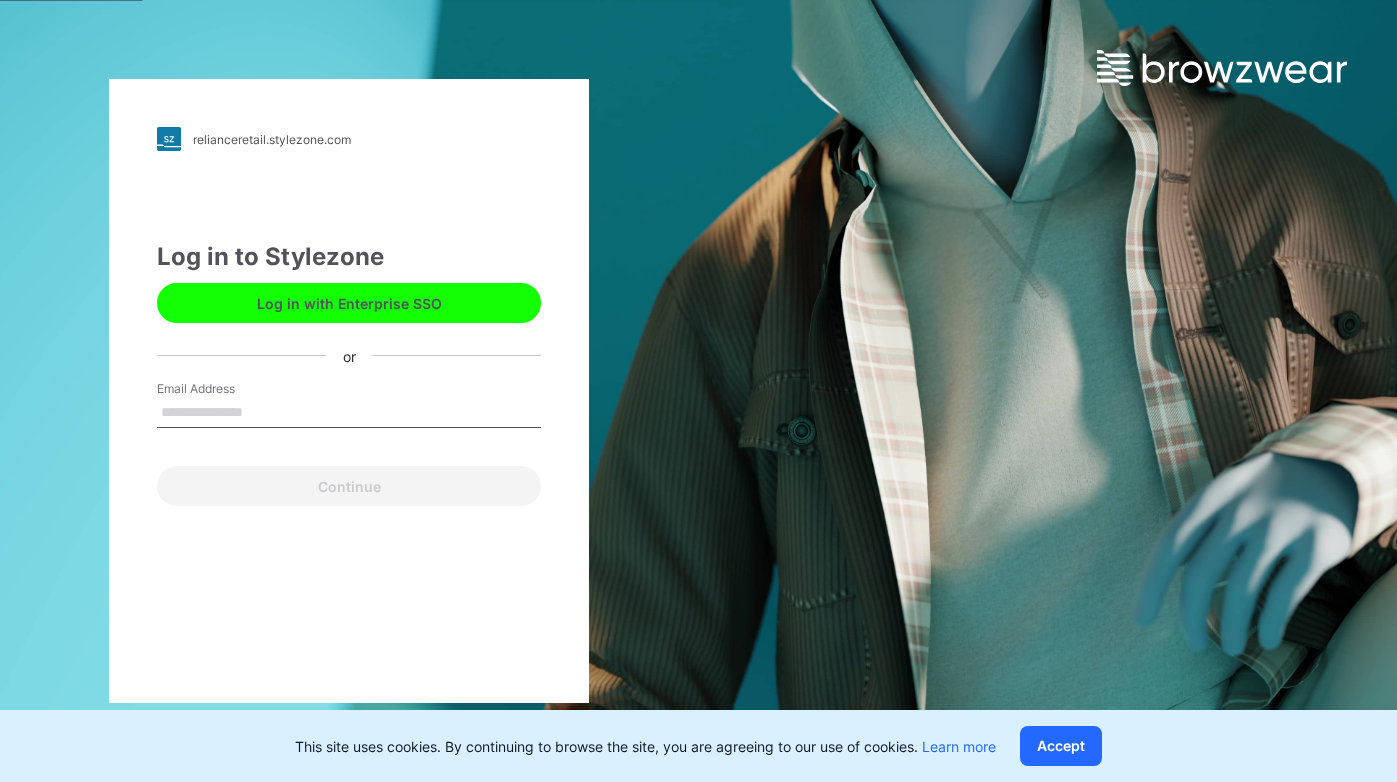 click on "Email Address" at bounding box center (349, 413) 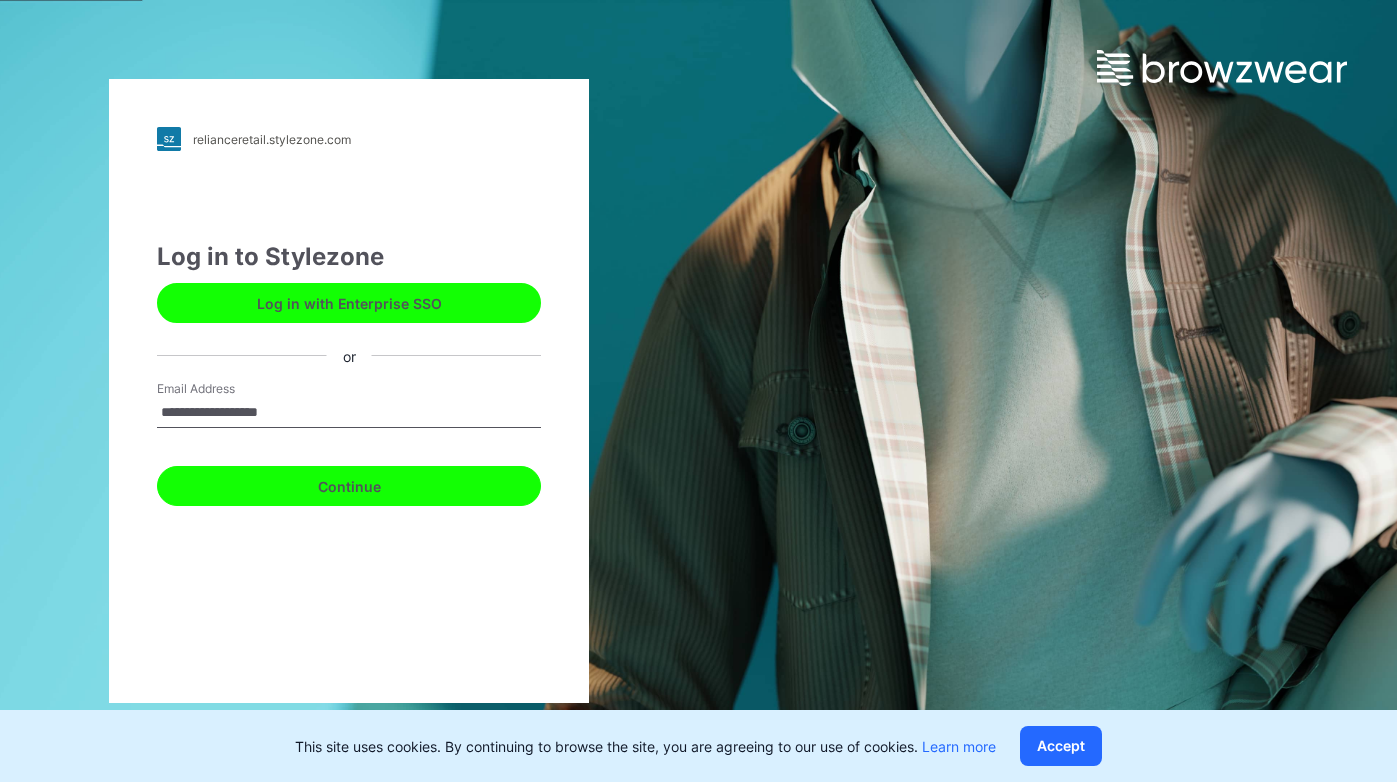 click on "Continue" at bounding box center [349, 486] 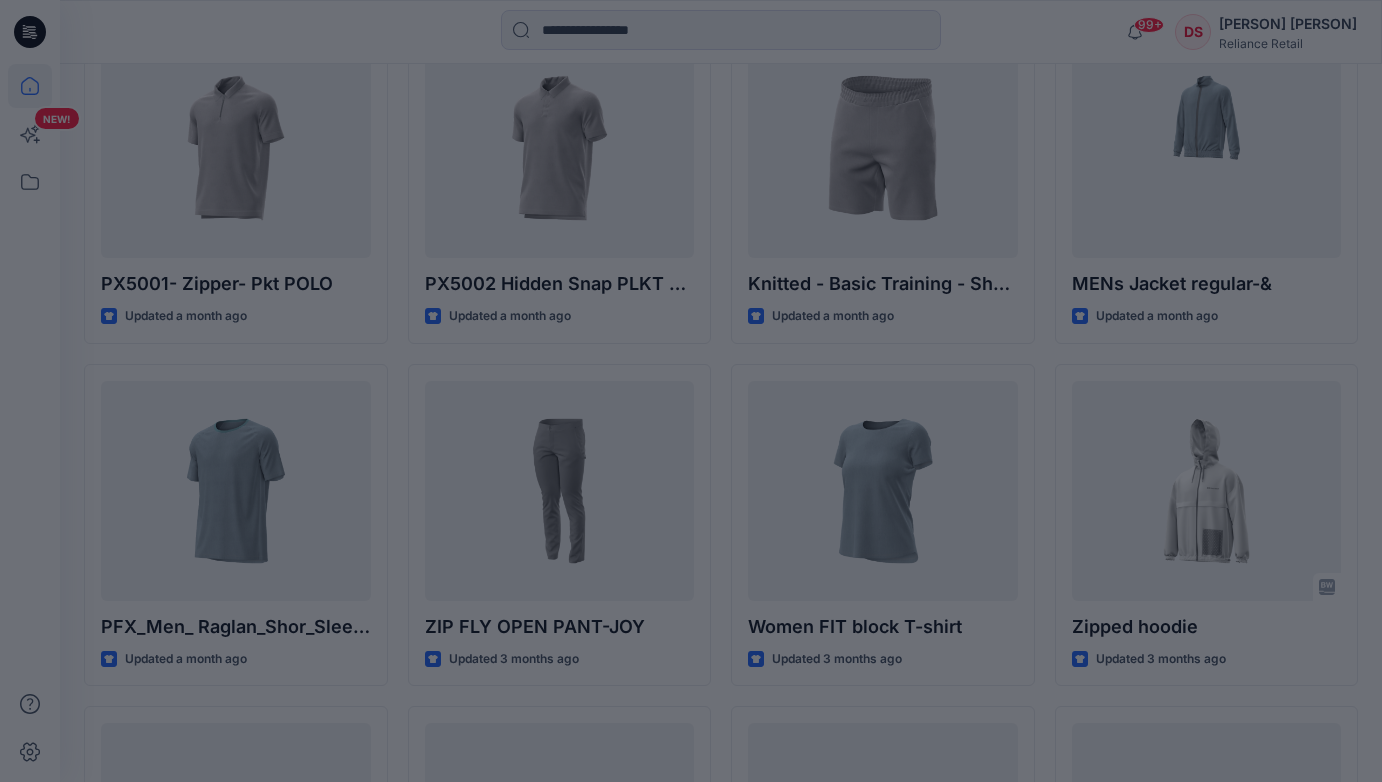 scroll, scrollTop: 985, scrollLeft: 0, axis: vertical 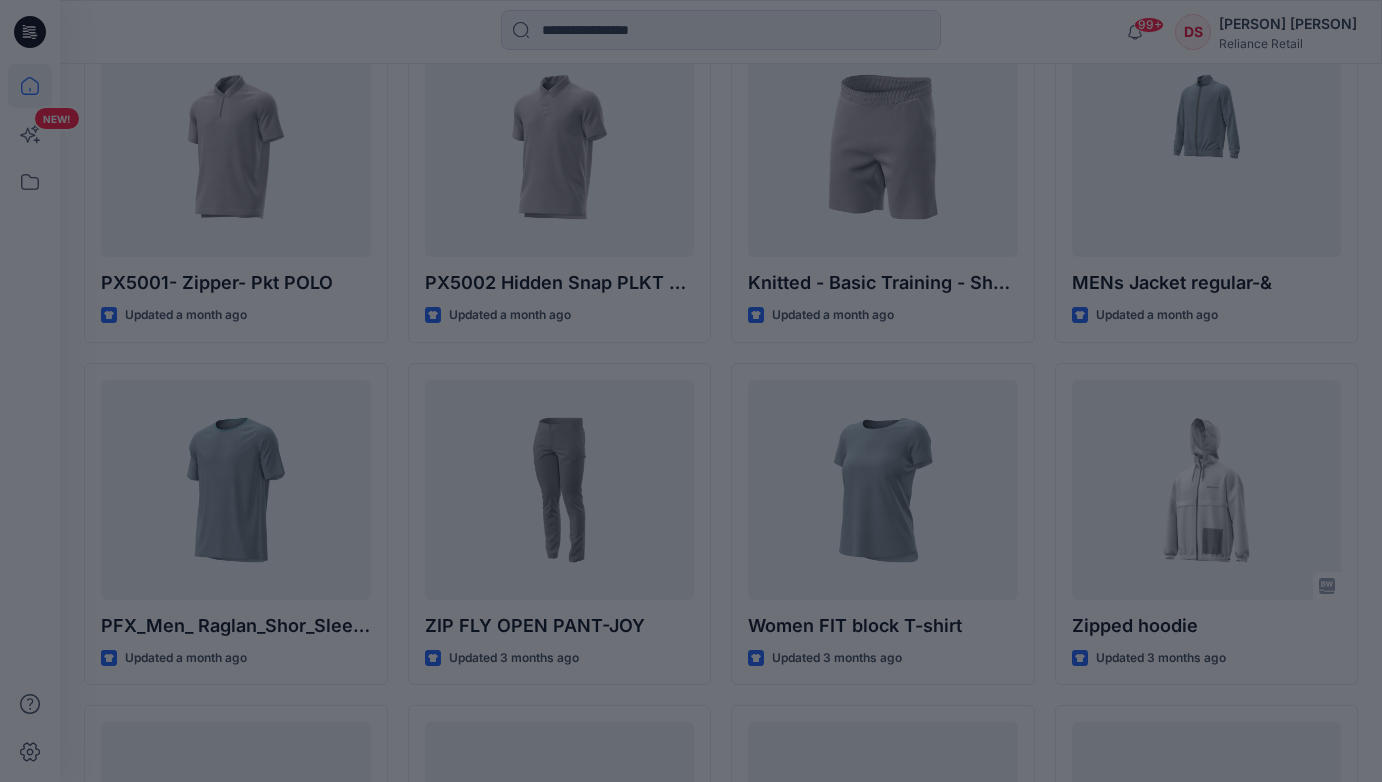 click at bounding box center (691, 391) 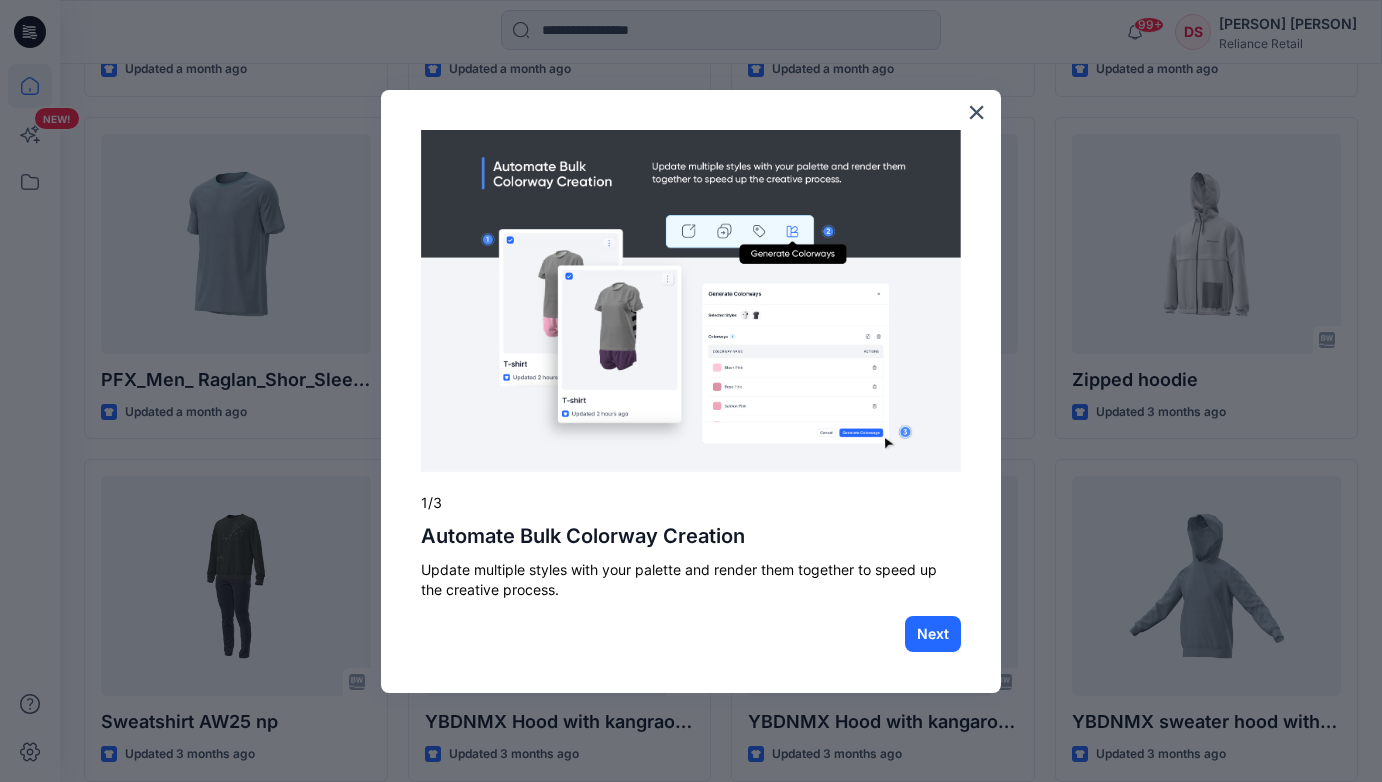 scroll, scrollTop: 1233, scrollLeft: 0, axis: vertical 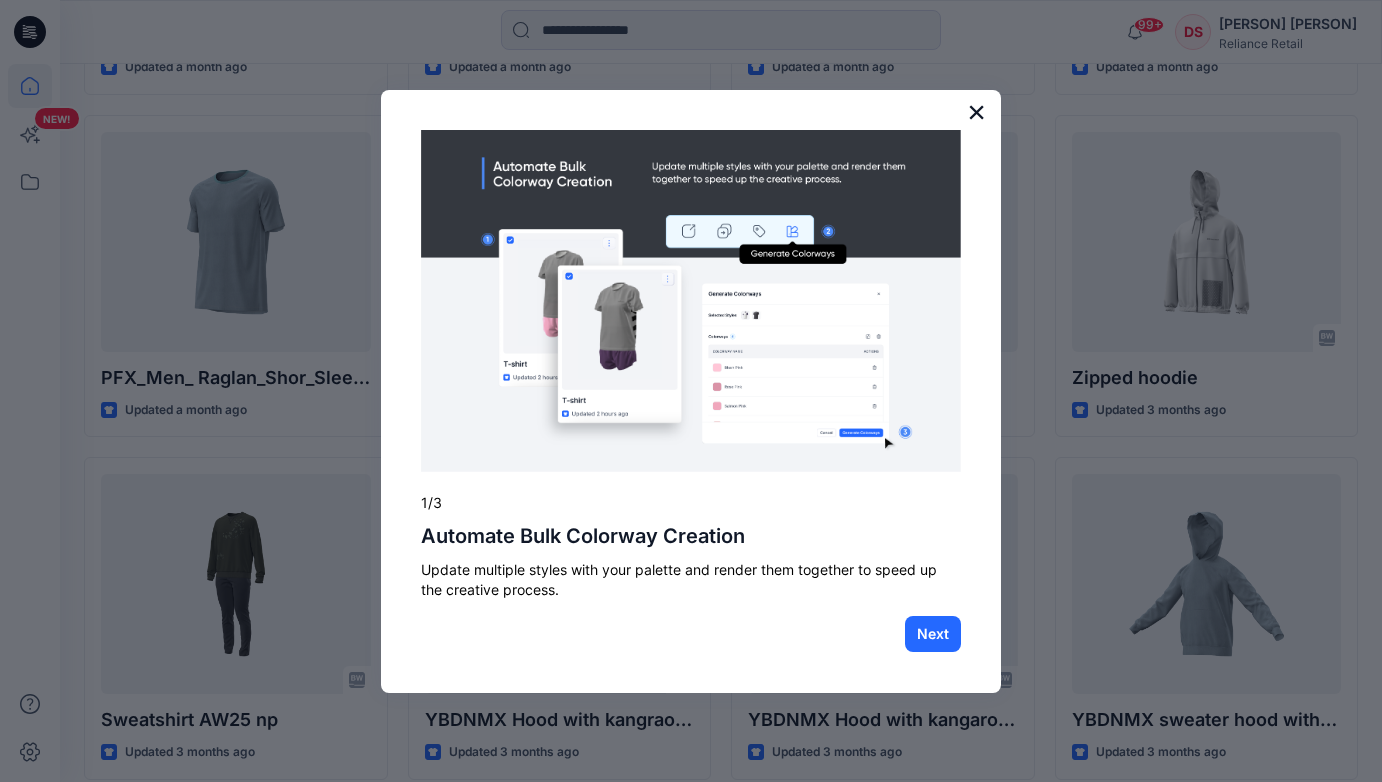 click on "×" at bounding box center [976, 112] 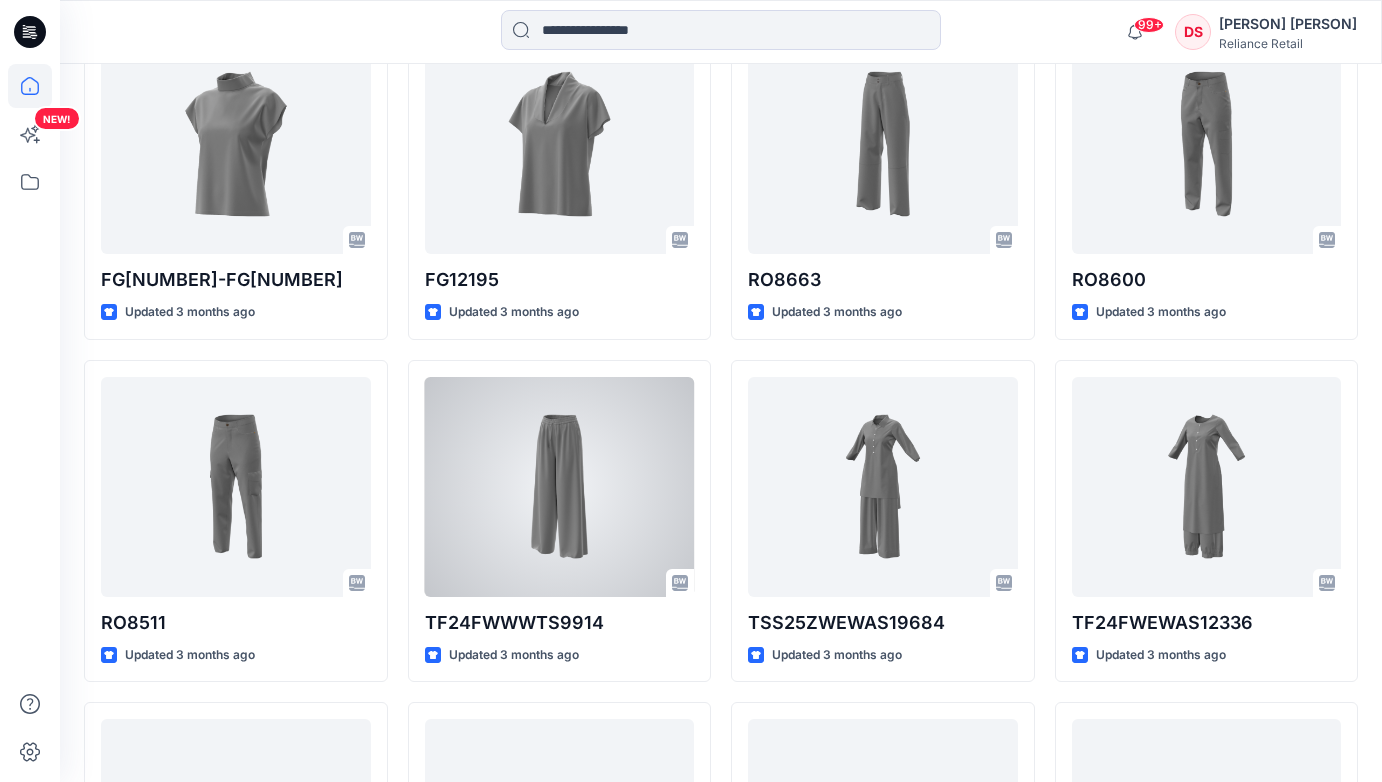 scroll, scrollTop: 4073, scrollLeft: 0, axis: vertical 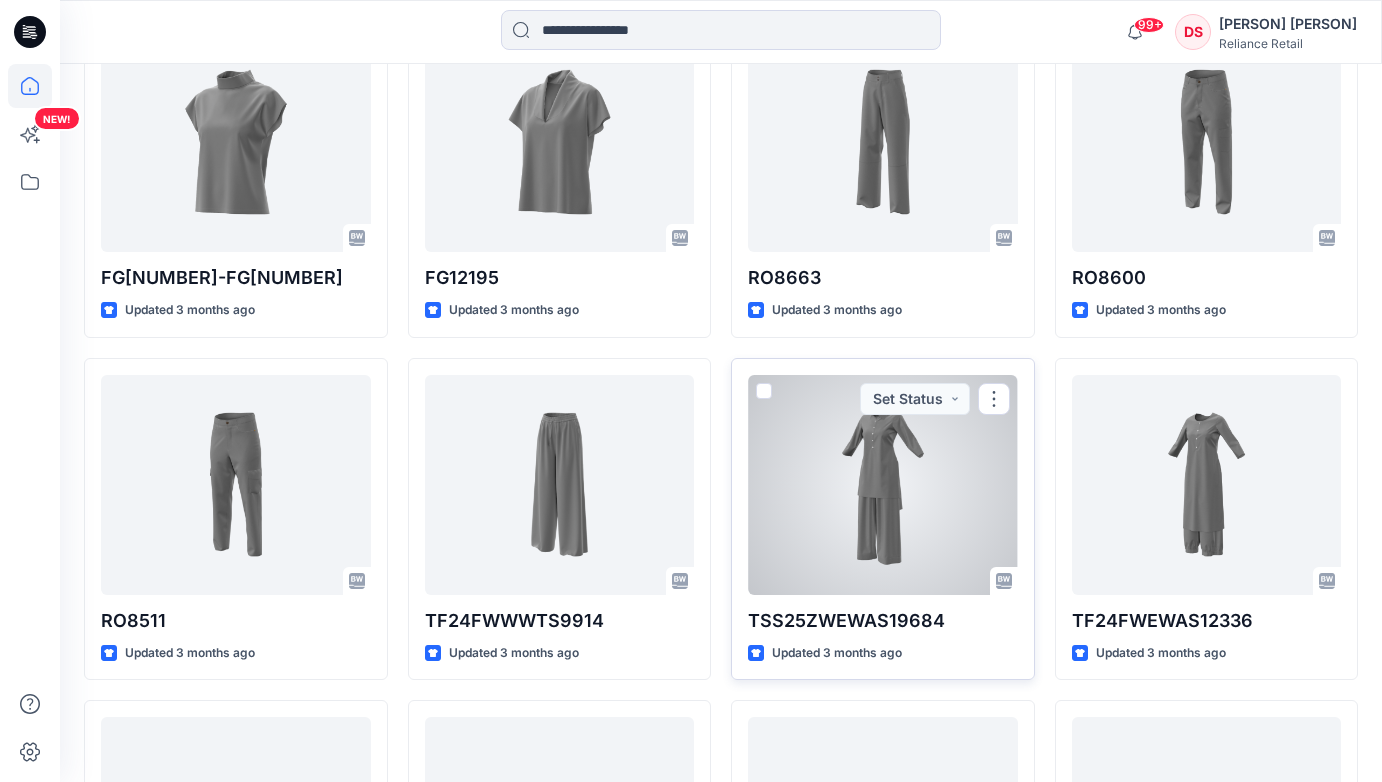 click at bounding box center [883, 485] 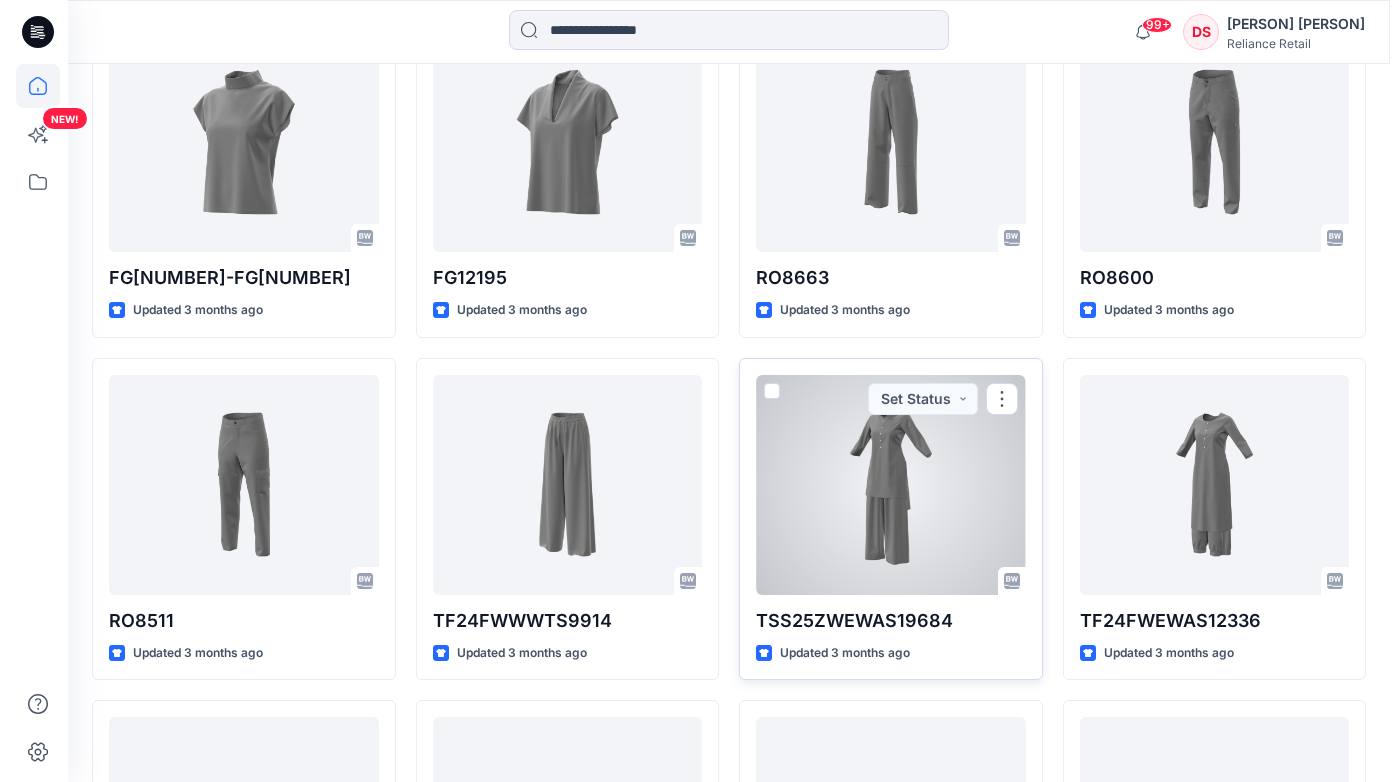 scroll, scrollTop: 0, scrollLeft: 0, axis: both 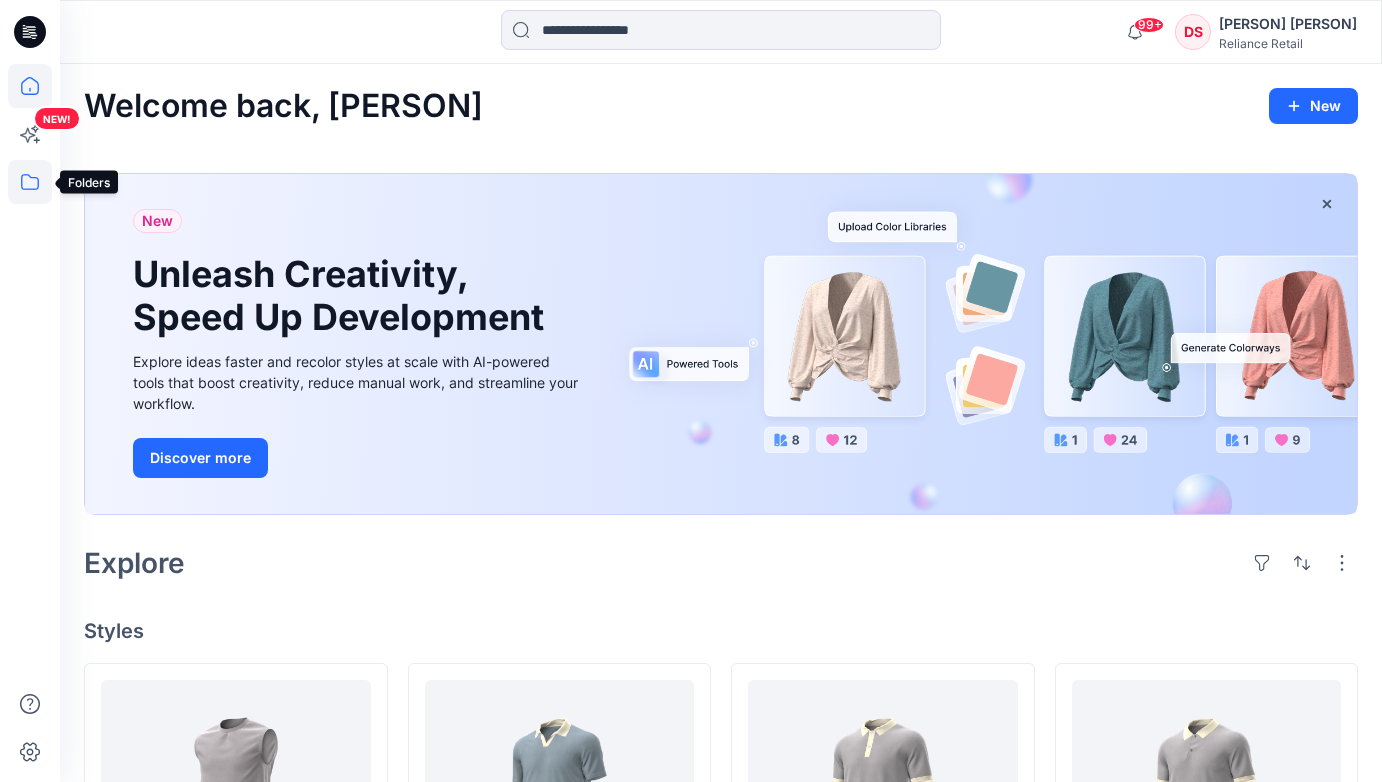 click 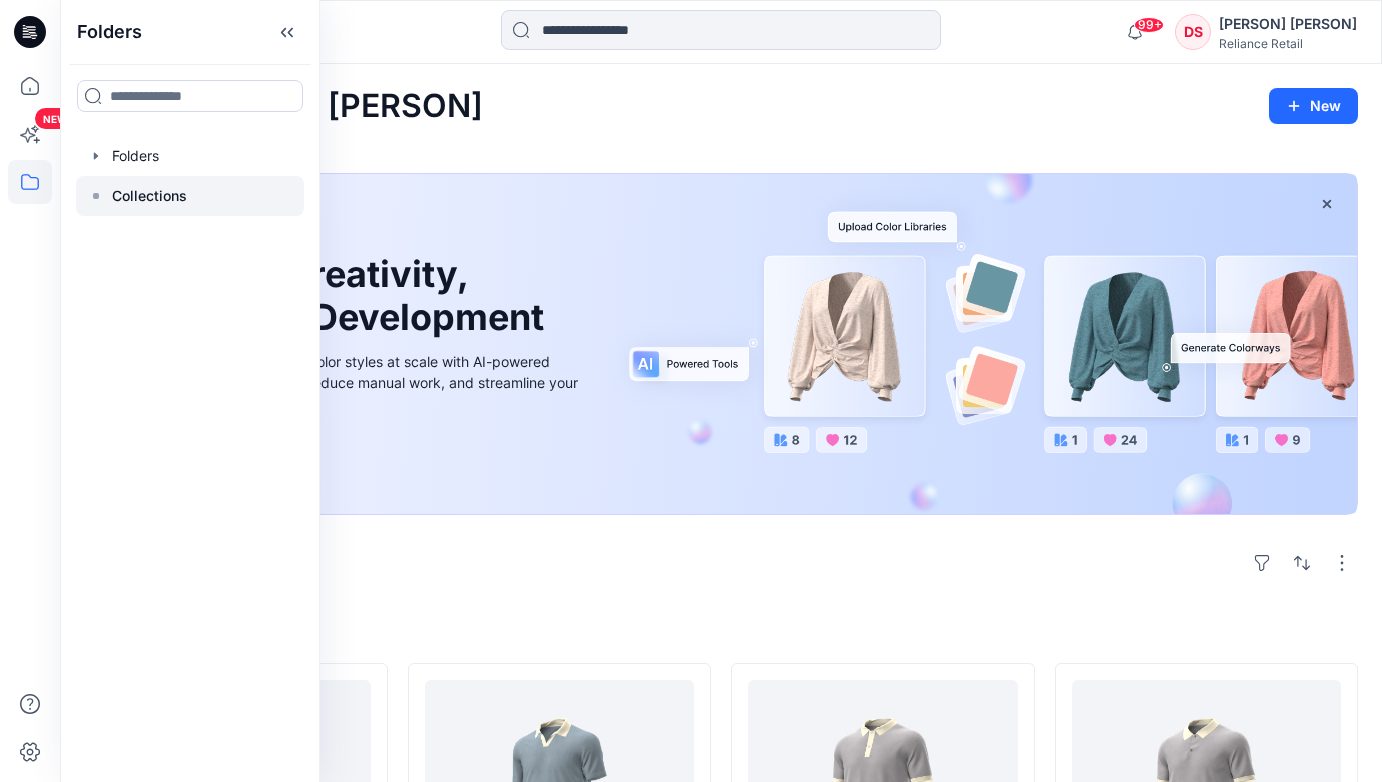 click on "Collections" at bounding box center (149, 196) 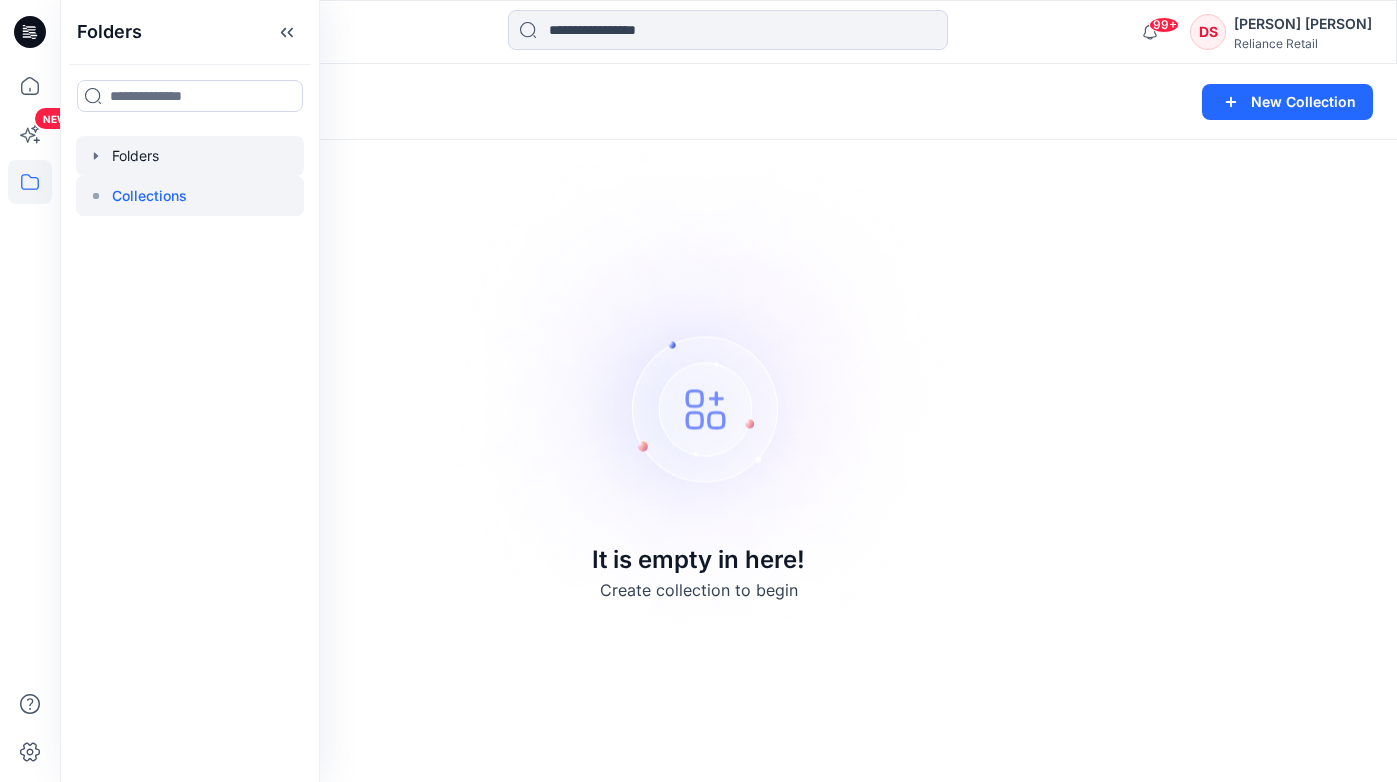 click at bounding box center (190, 156) 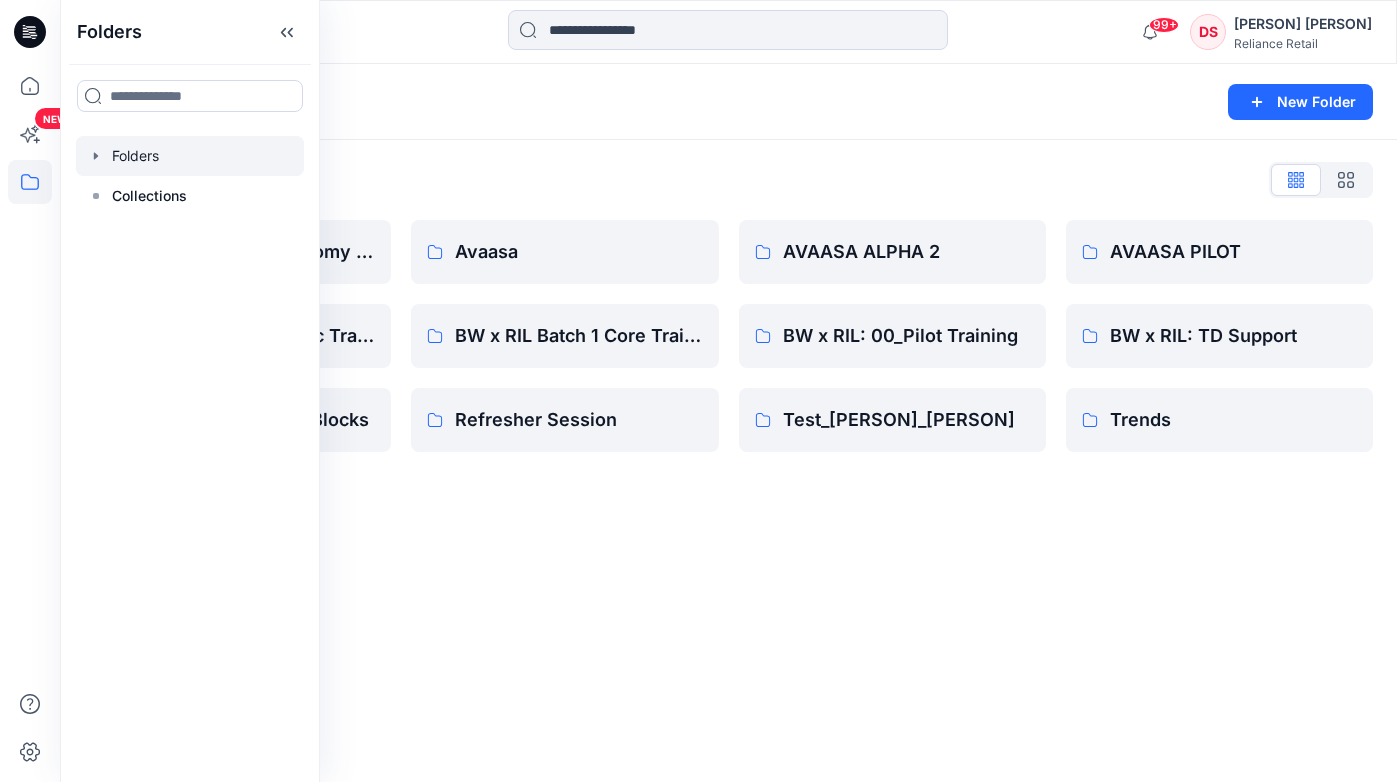 click on "Folders List 3D Library: Mid-Economy Tech BW x RIL Batch 1 Basic Training DPC - TRENDS Base Blocks Avaasa BW x RIL Batch 1 Core Training Refresher Session AVAASA ALPHA 2 BW x RIL: 00_Pilot Training Test_[PERSON]_[PERSON] AVAASA PILOT BW x RIL: TD Support Trends" at bounding box center [728, 308] 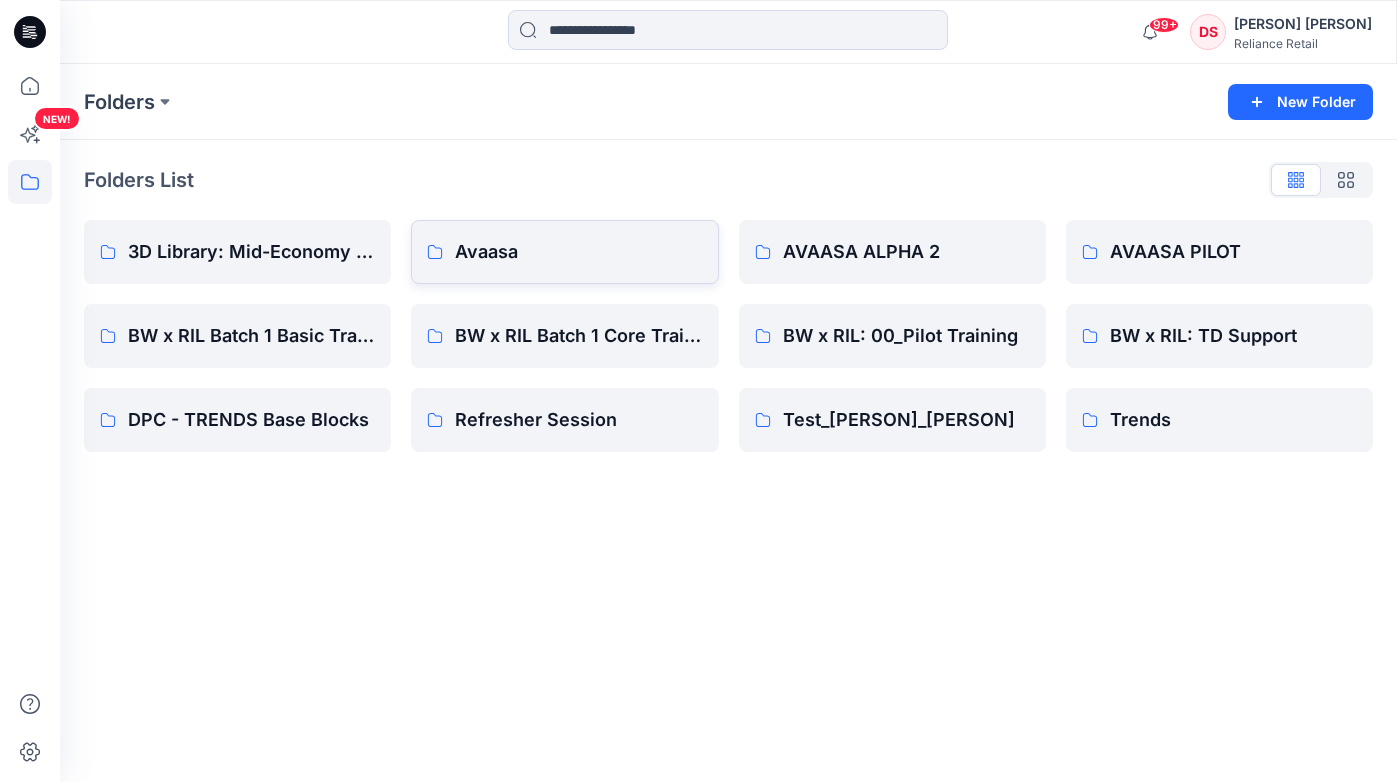 click on "Avaasa" at bounding box center (578, 252) 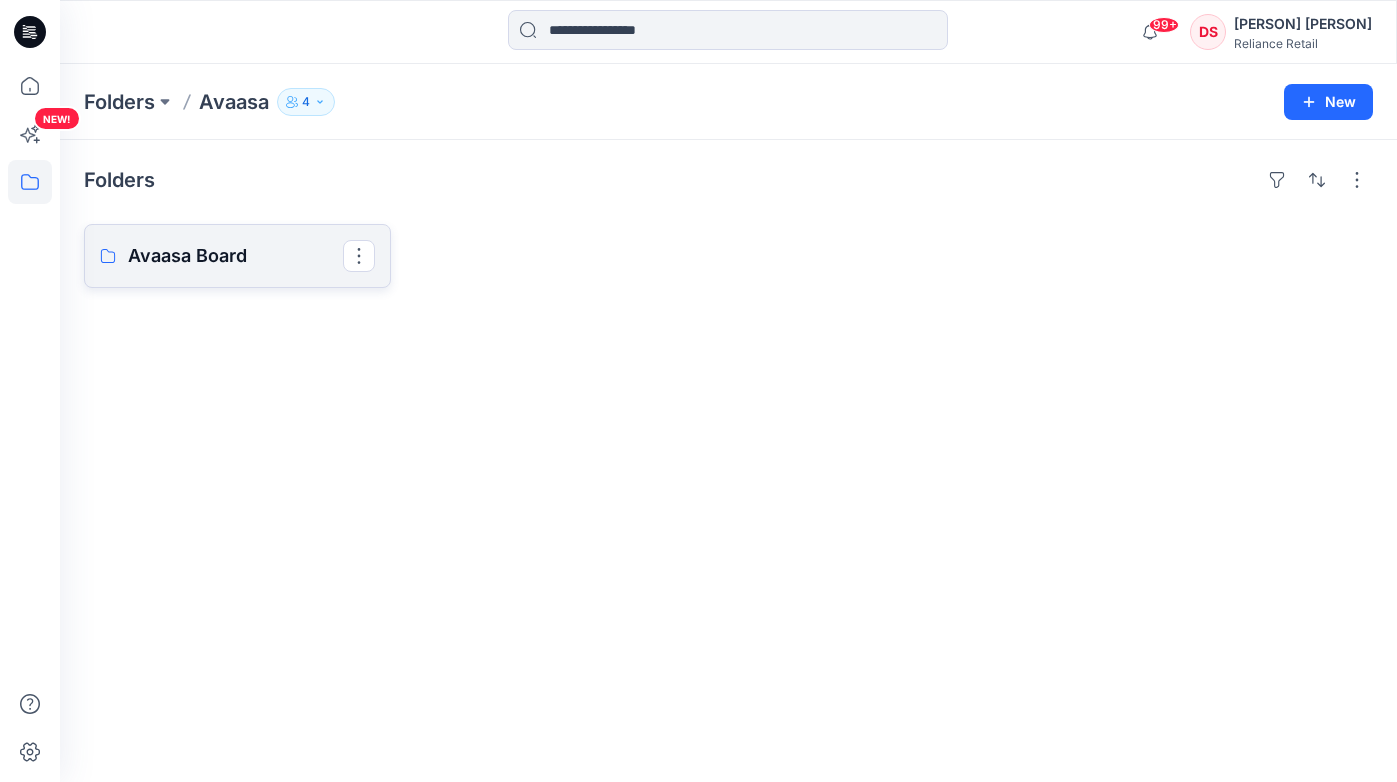 click on "Avaasa Board" at bounding box center (235, 256) 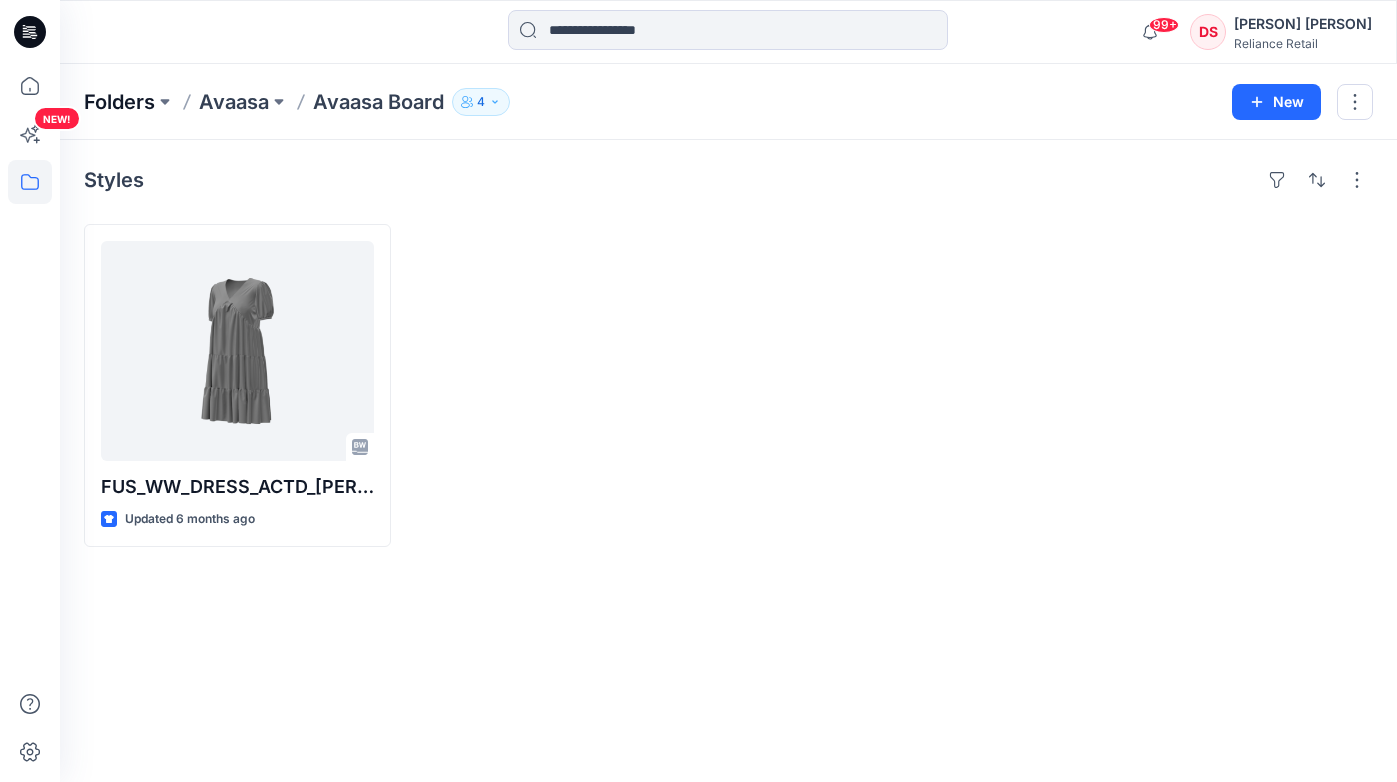 click on "Folders" at bounding box center [119, 102] 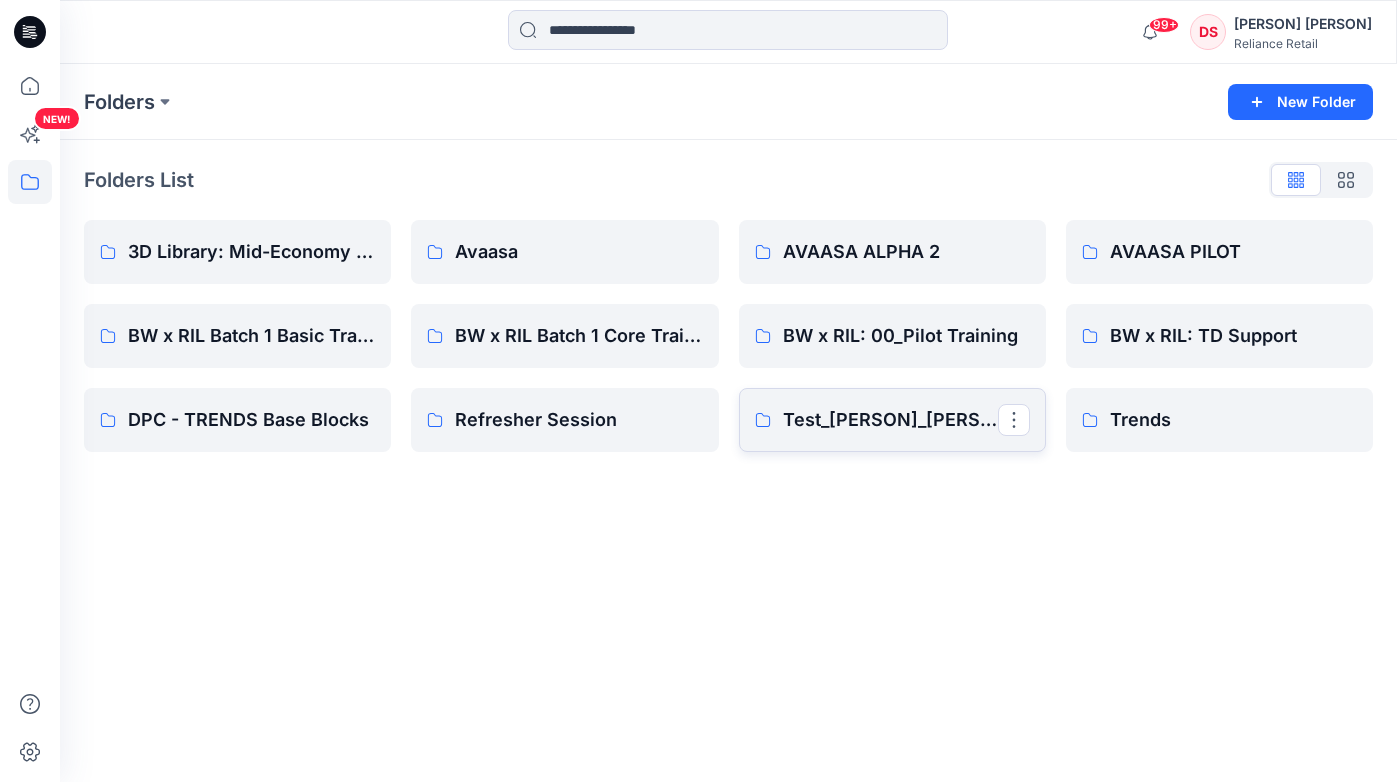 click on "Test_[PERSON]_[PERSON]" at bounding box center (890, 420) 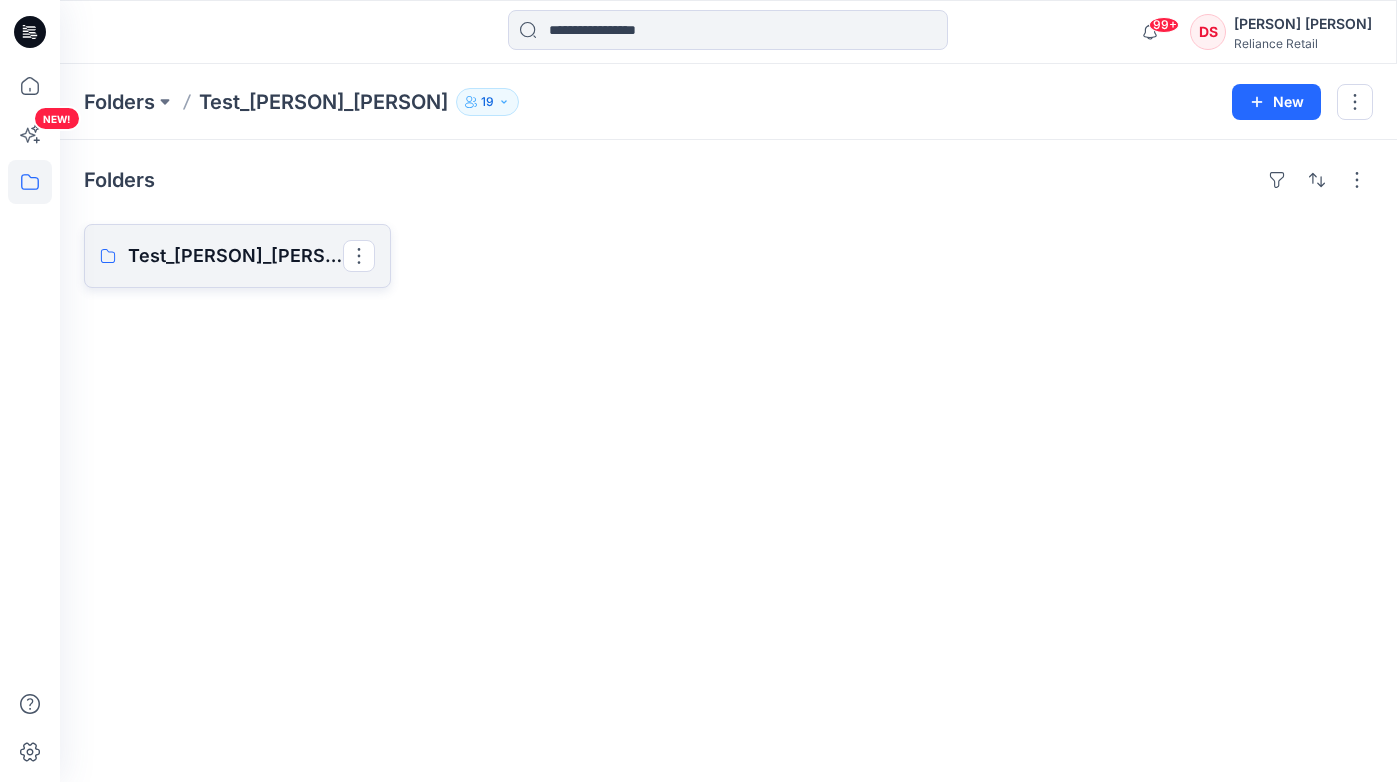 click on "Test_[PERSON]_[PERSON] Board" at bounding box center [235, 256] 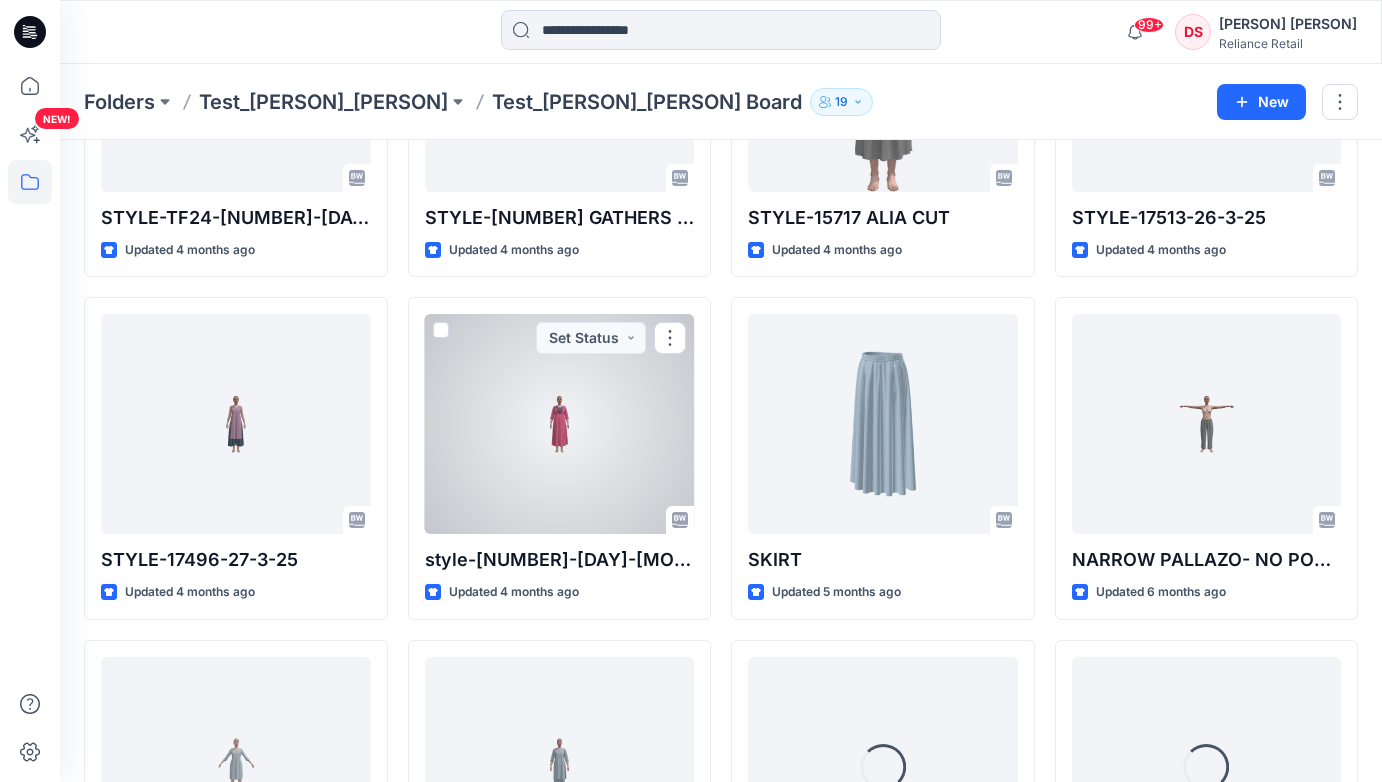 scroll, scrollTop: 613, scrollLeft: 0, axis: vertical 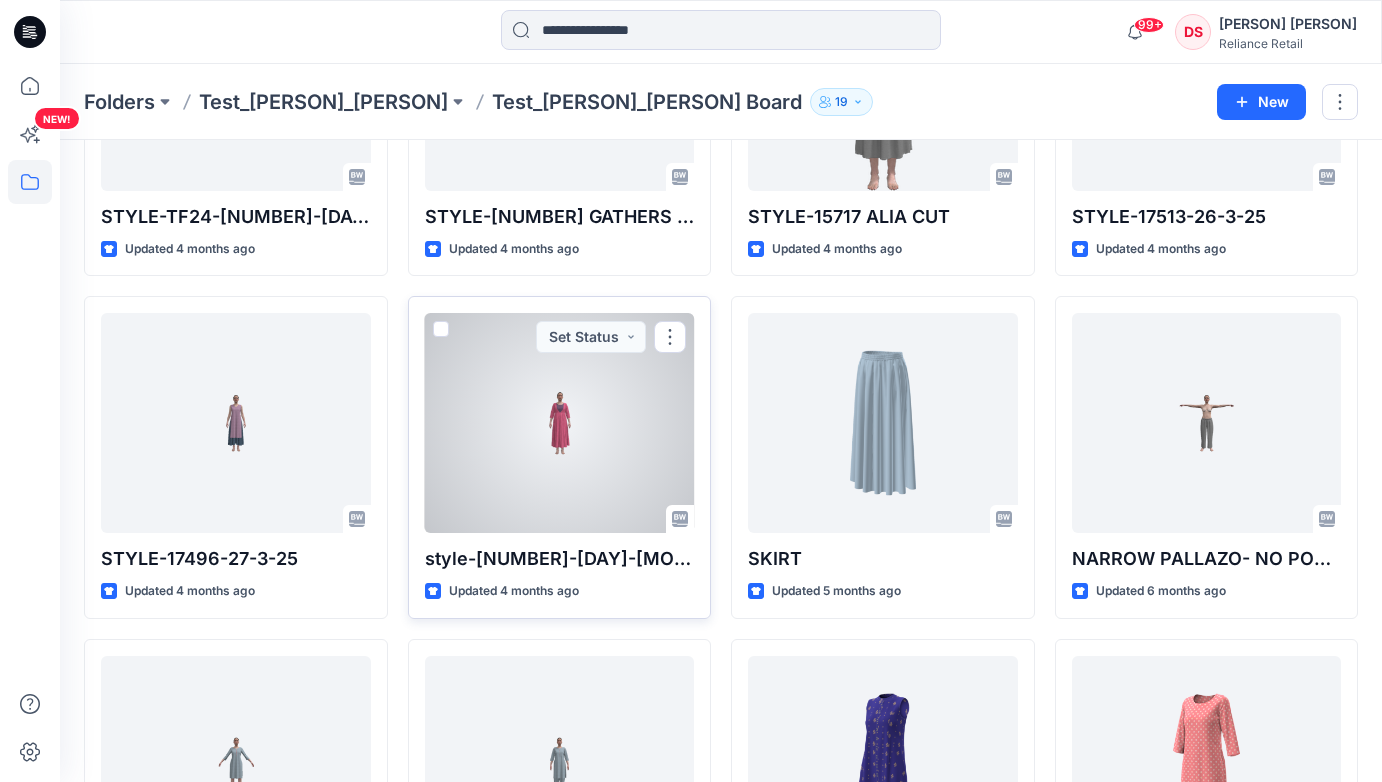 click at bounding box center [560, 423] 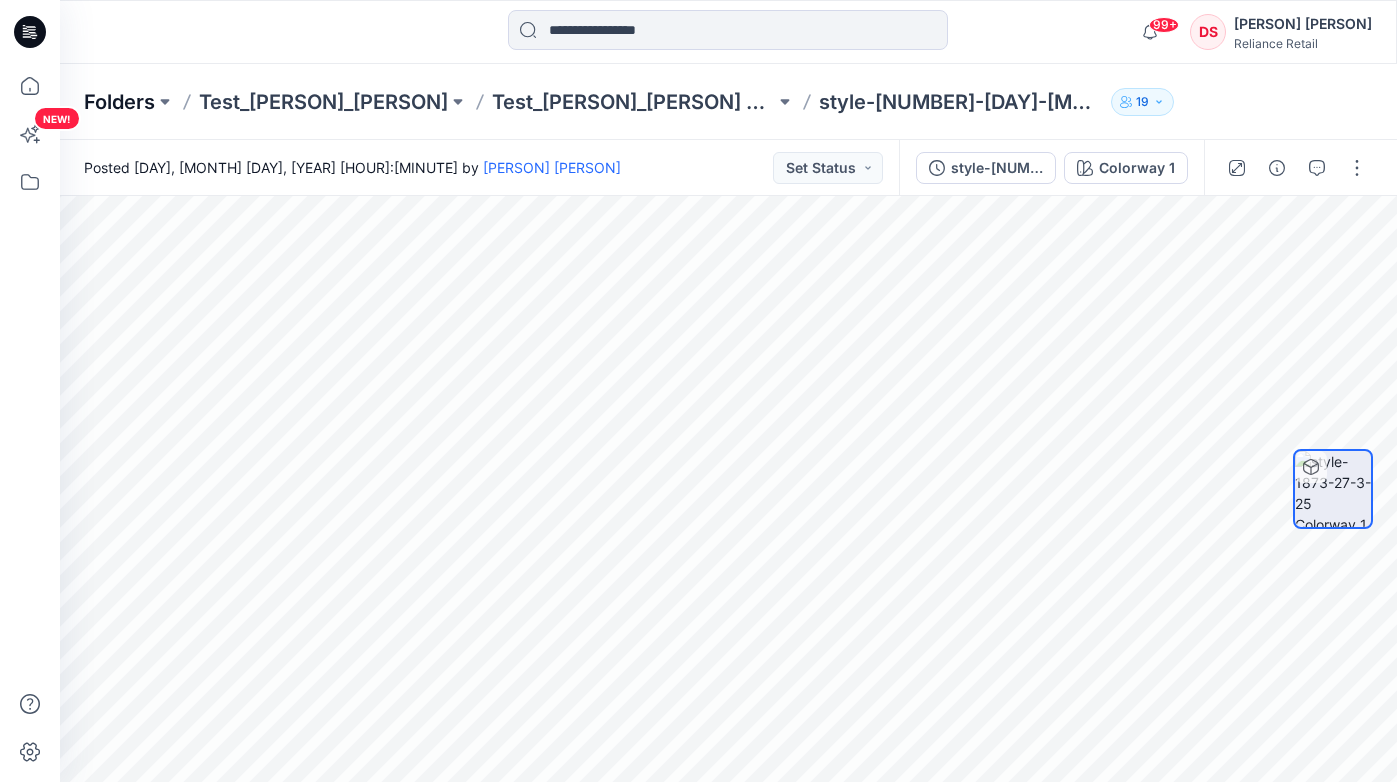 click on "Folders" at bounding box center [119, 102] 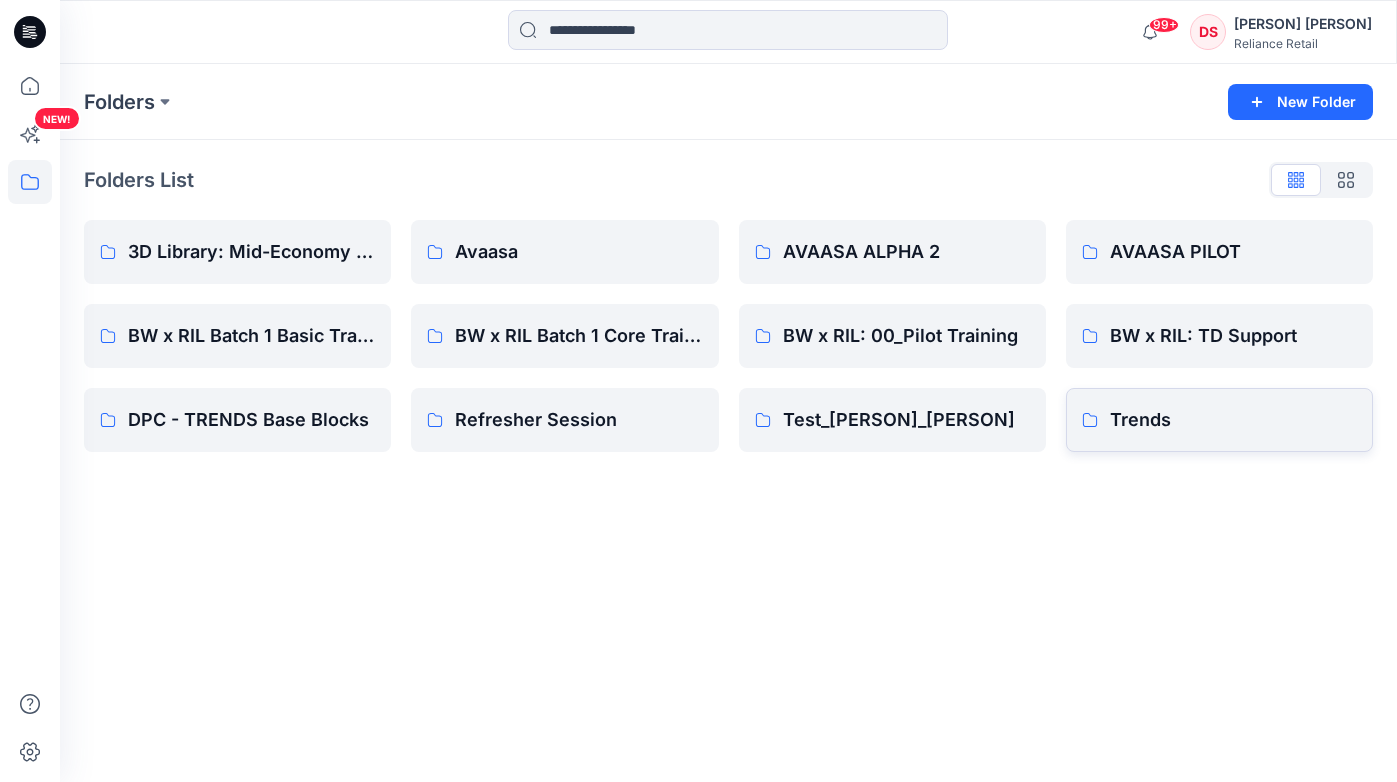 click on "Trends" at bounding box center [1233, 420] 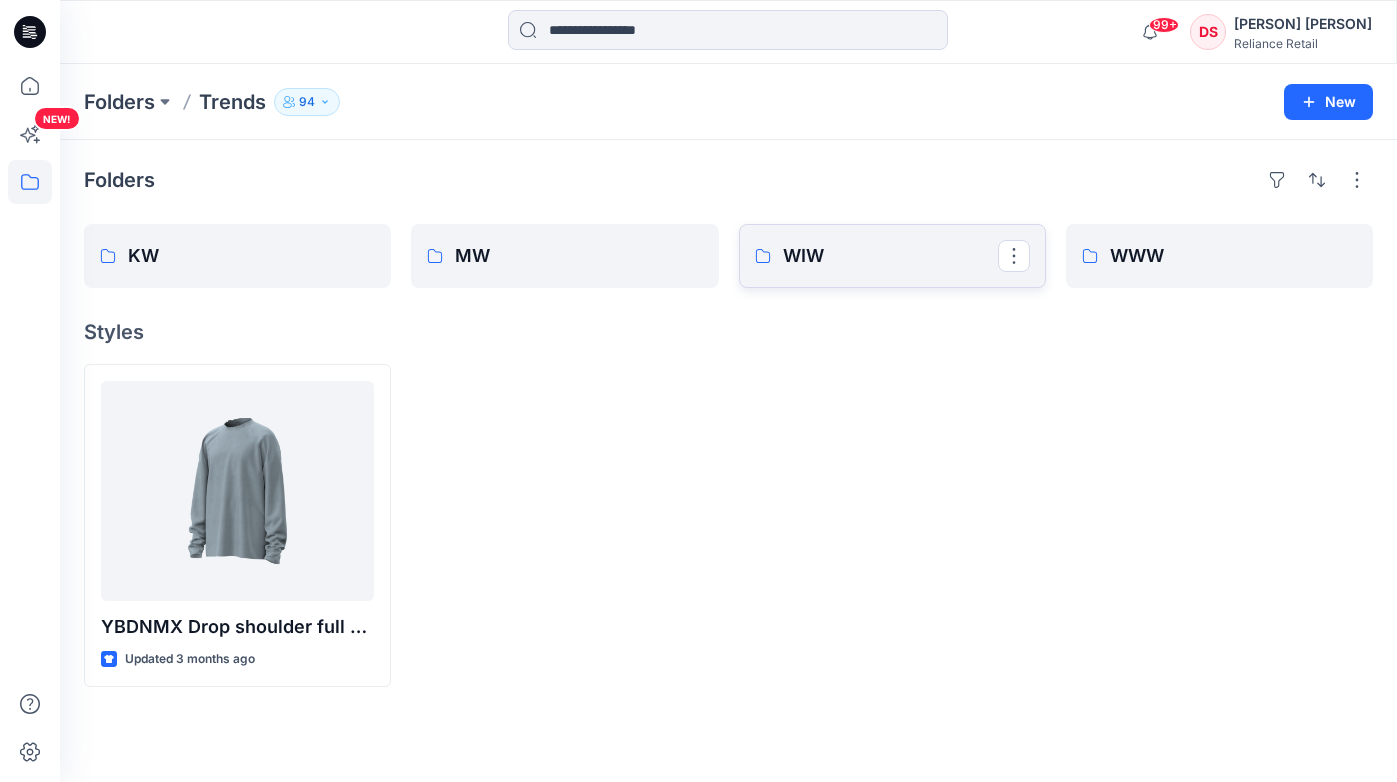 click on "WIW" at bounding box center [890, 256] 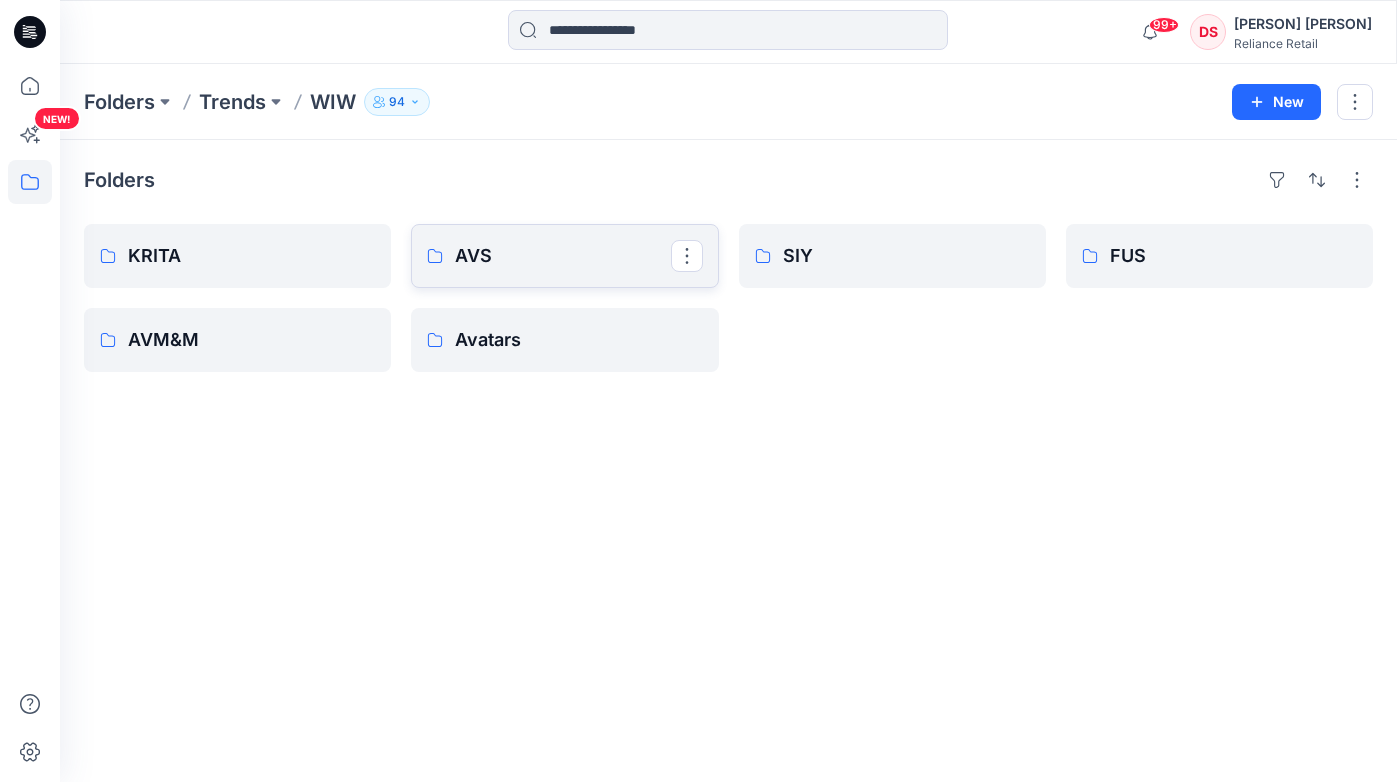 click on "AVS" at bounding box center (562, 256) 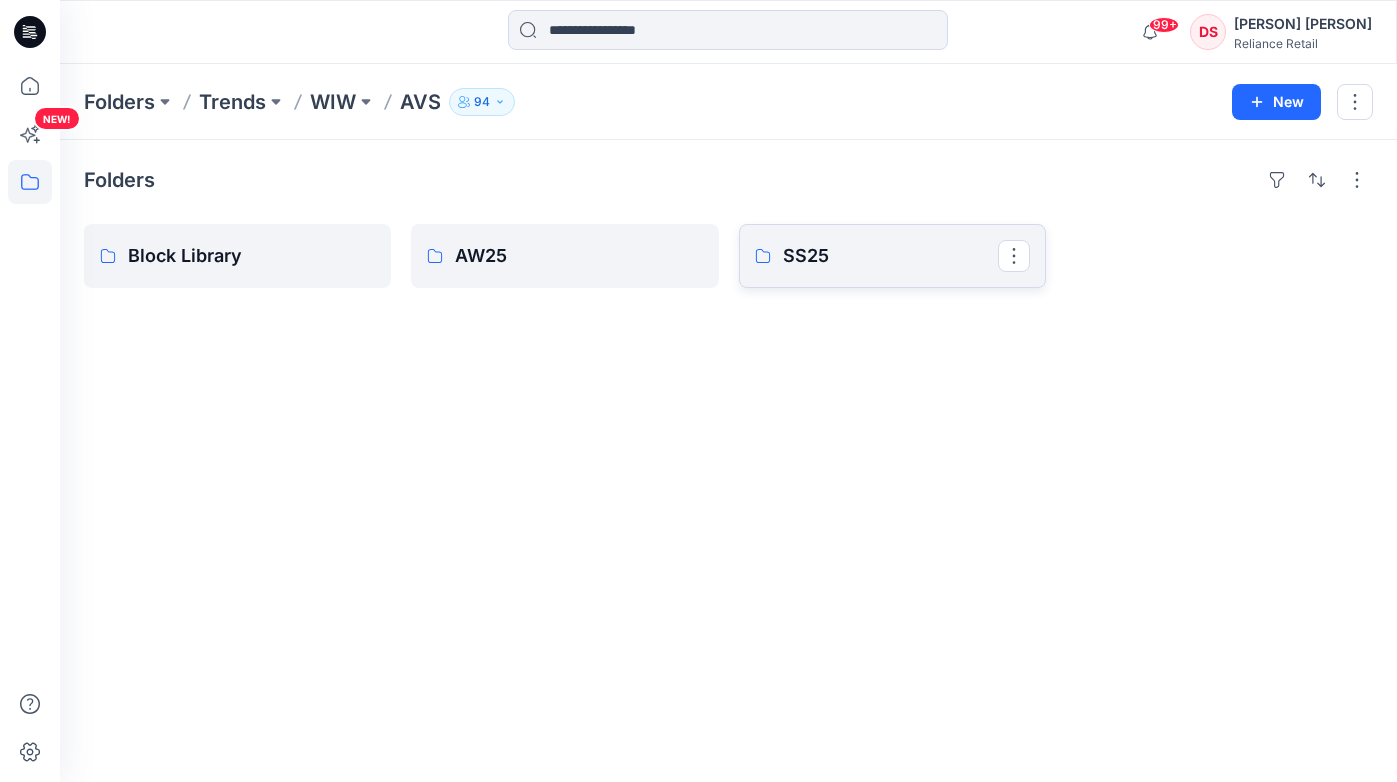 click on "SS25" at bounding box center [890, 256] 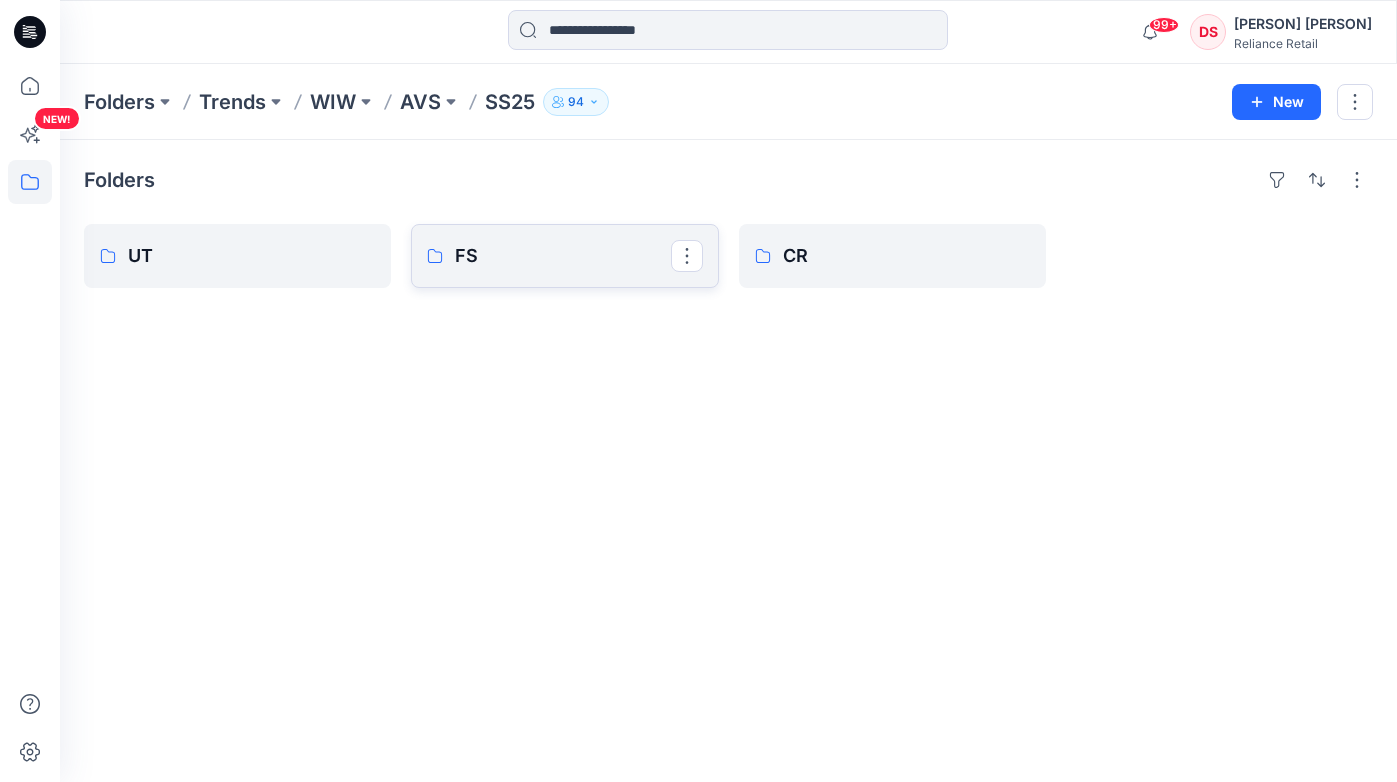 click on "FS" at bounding box center (562, 256) 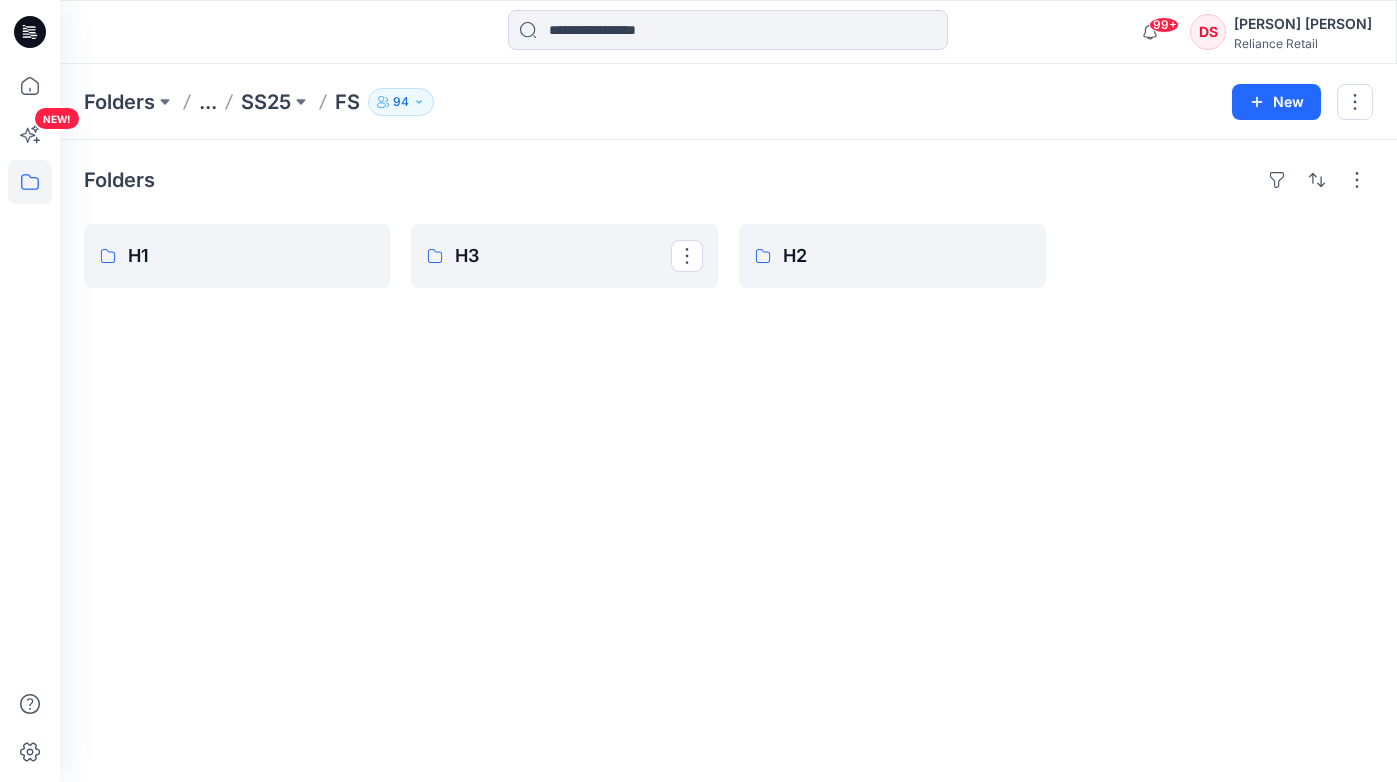 click on "H3" at bounding box center (562, 256) 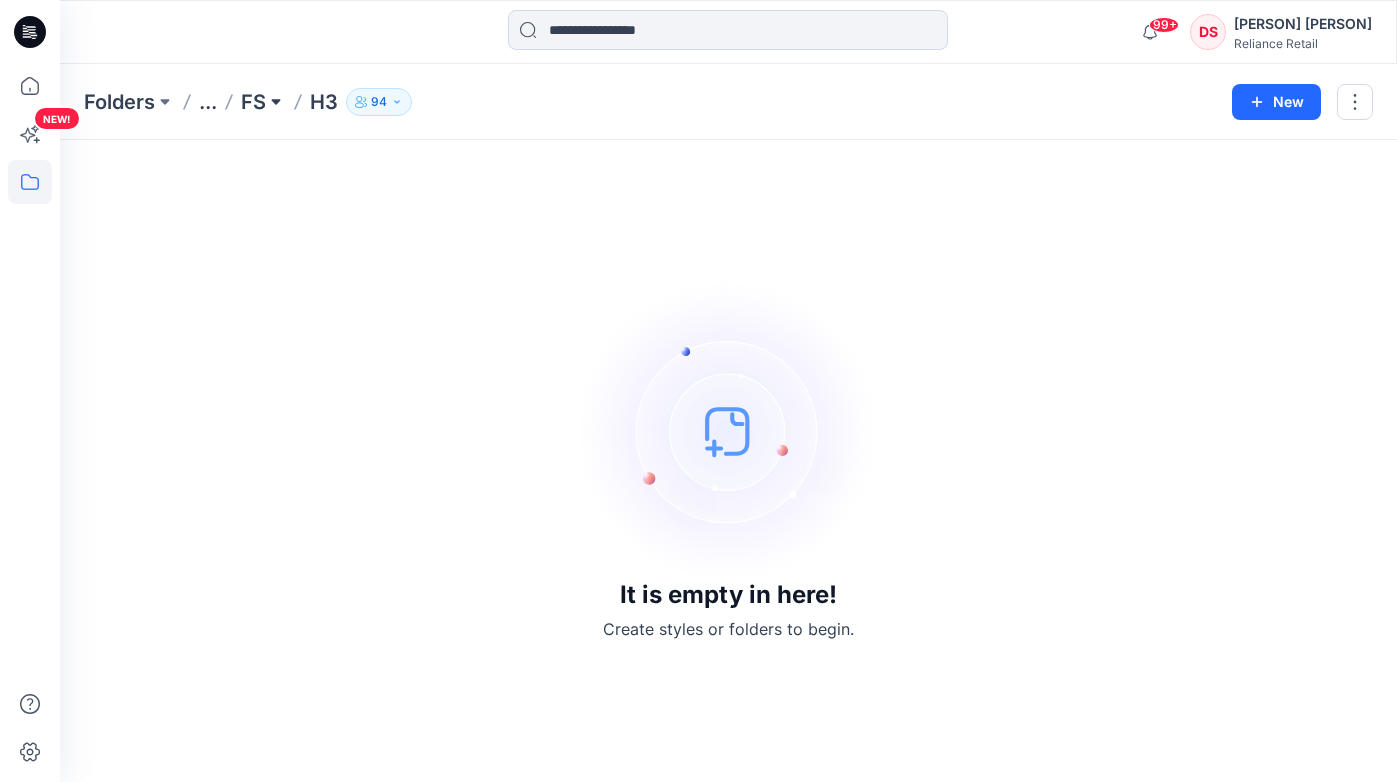click at bounding box center (276, 102) 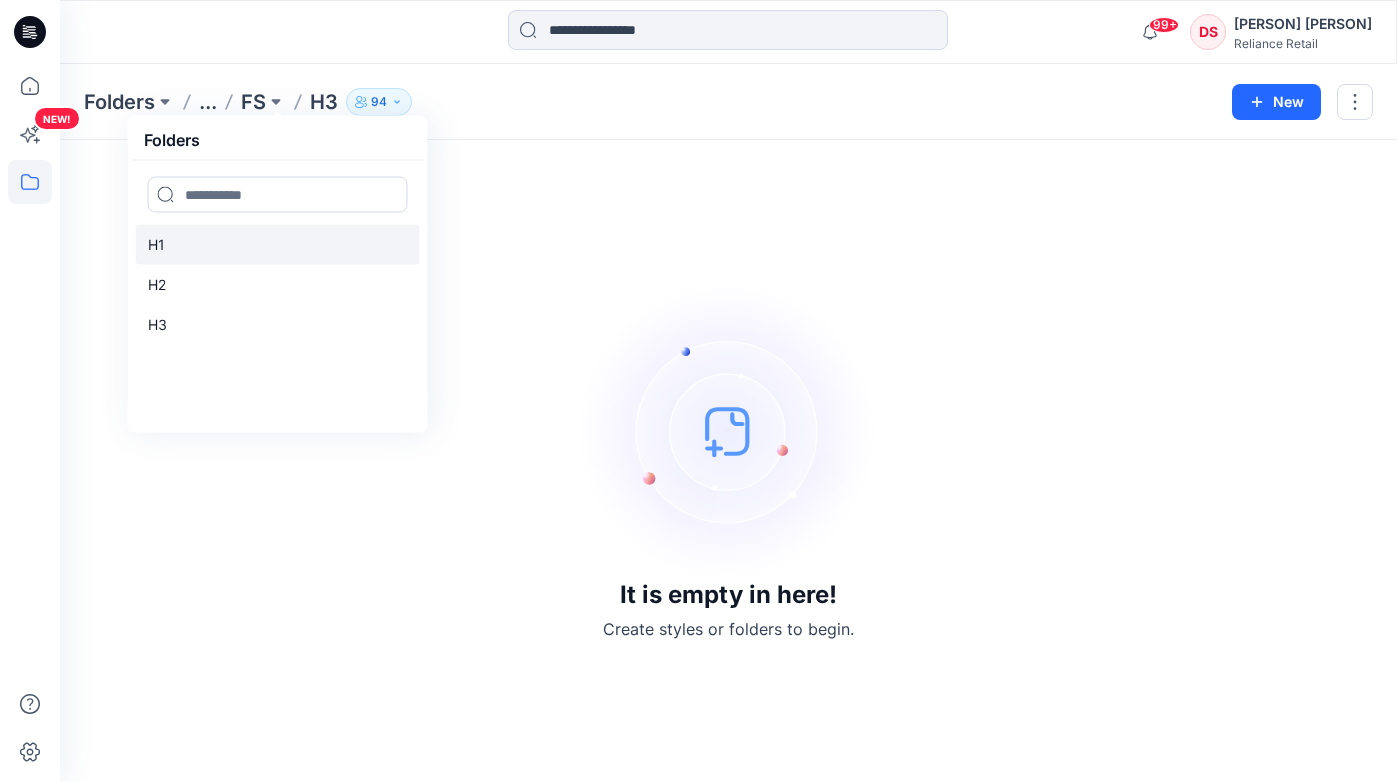 click on "H1" at bounding box center [278, 245] 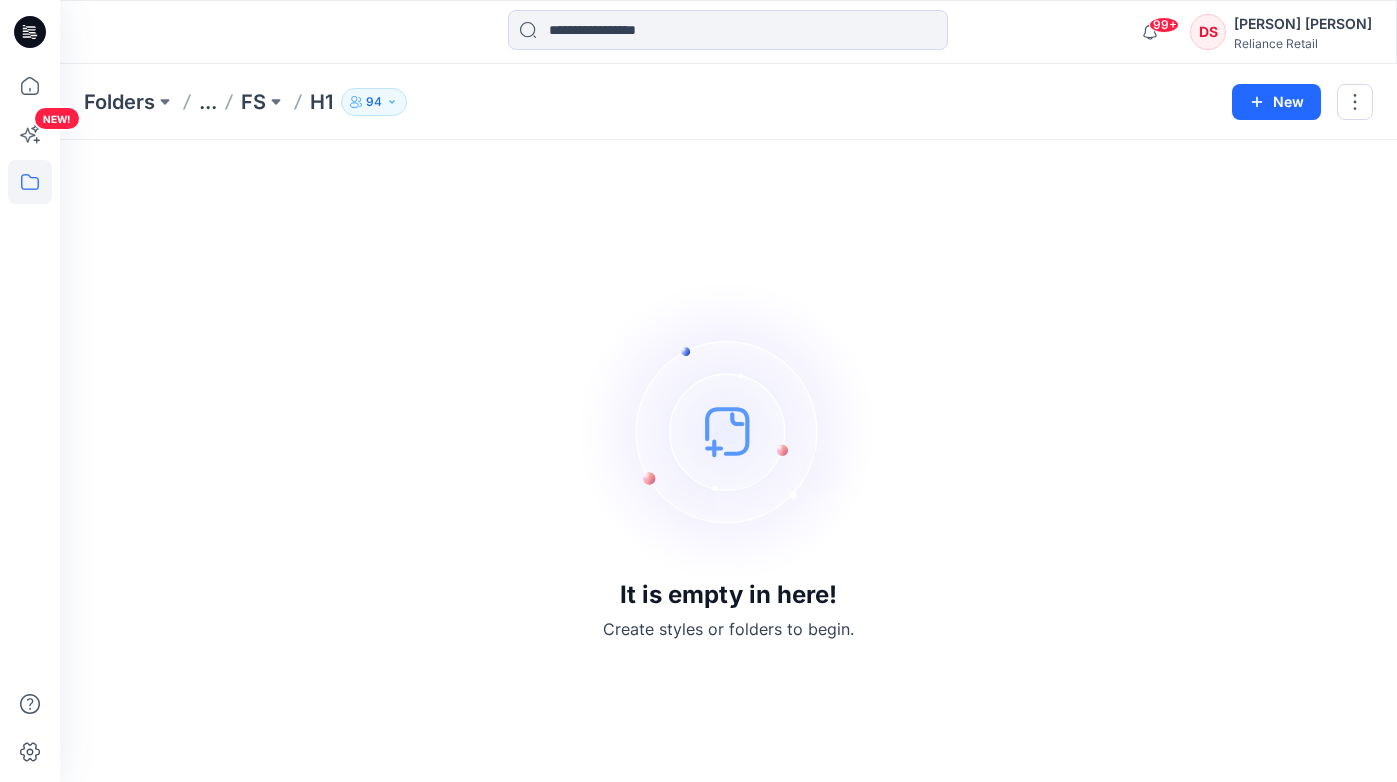 click on "Folders ... FS H1 94 New" at bounding box center (728, 102) 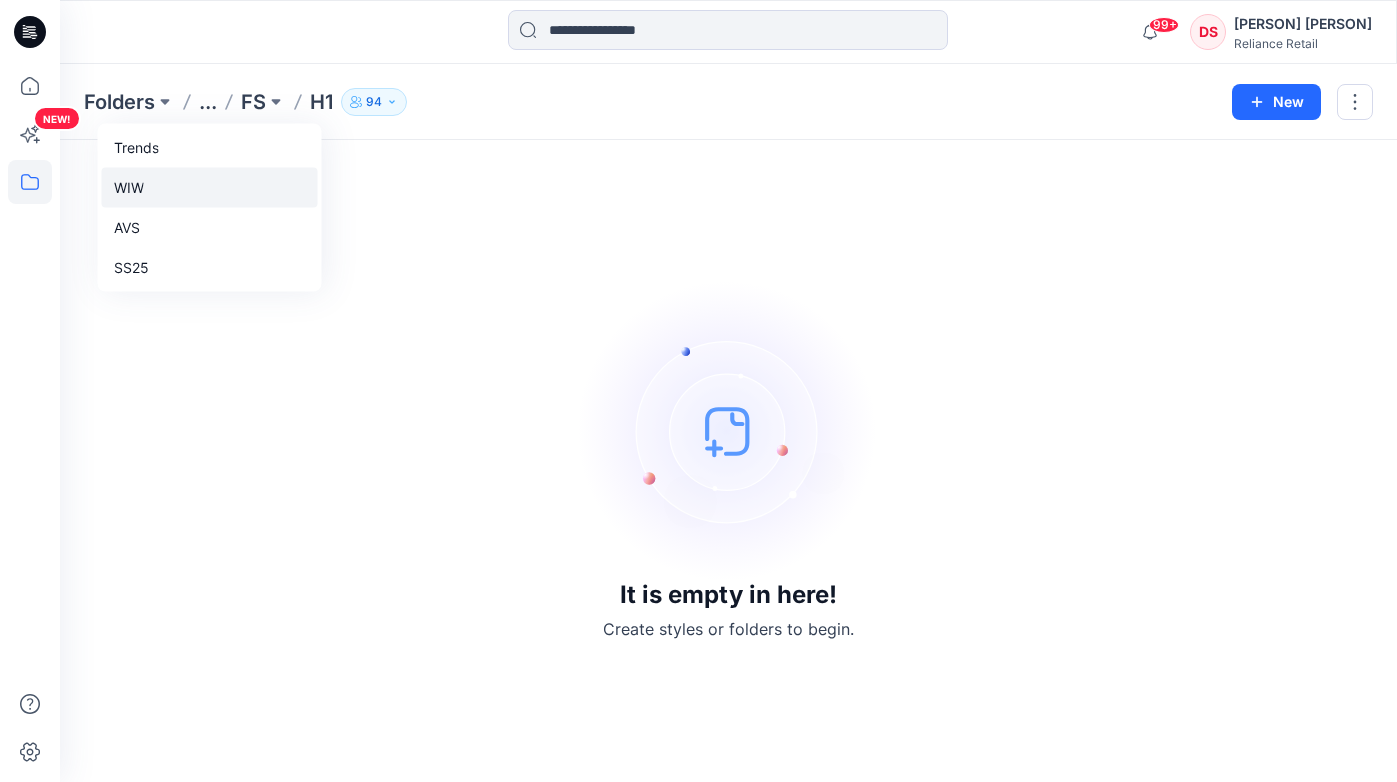 click on "WIW" at bounding box center (210, 188) 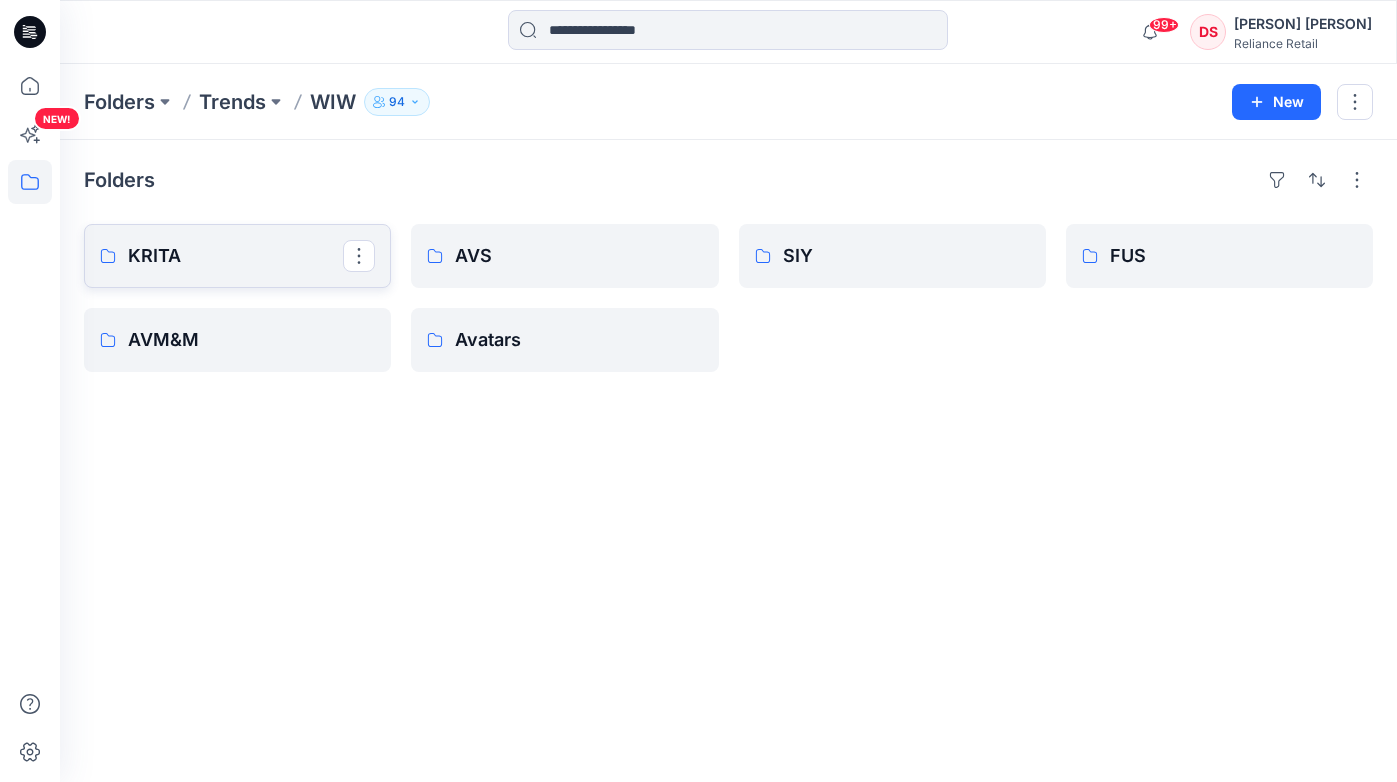 click on "KRITA" at bounding box center (235, 256) 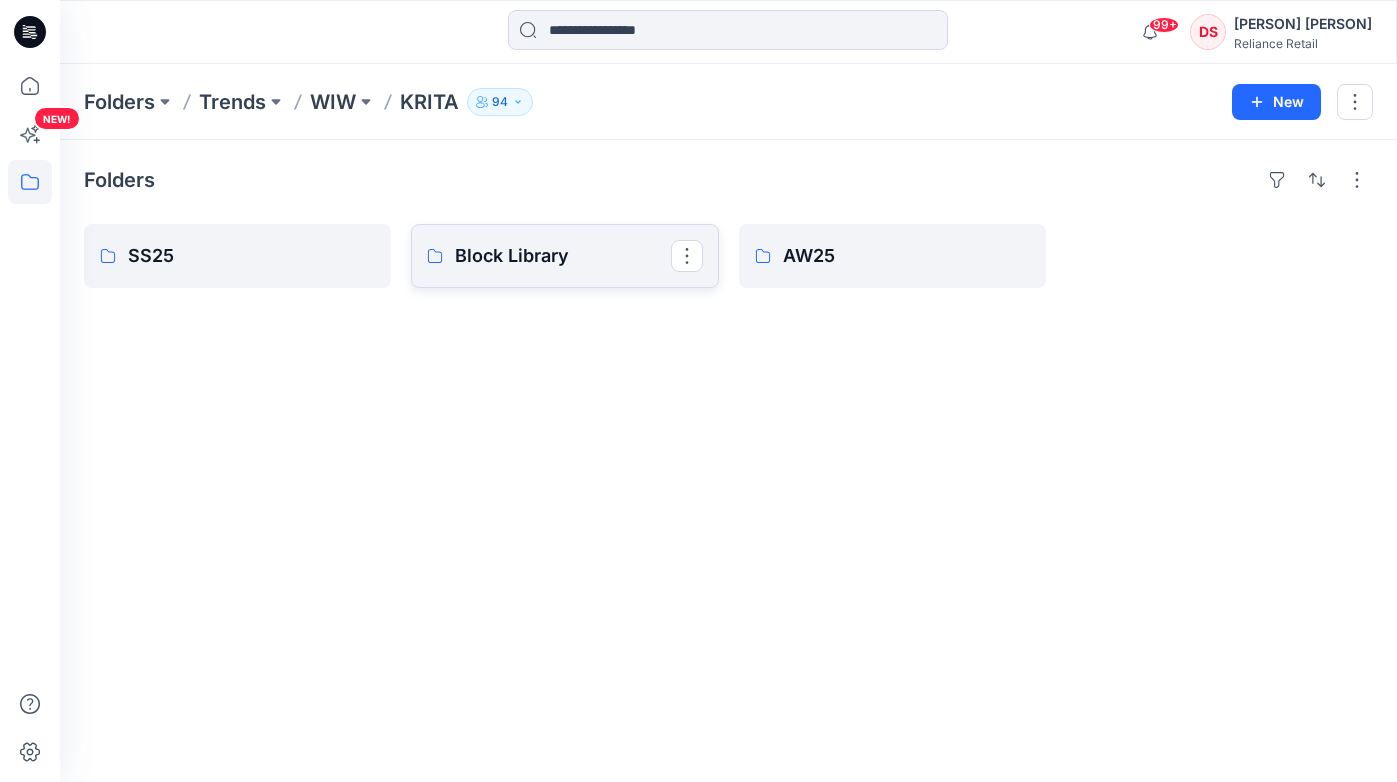 click on "Block Library" at bounding box center (562, 256) 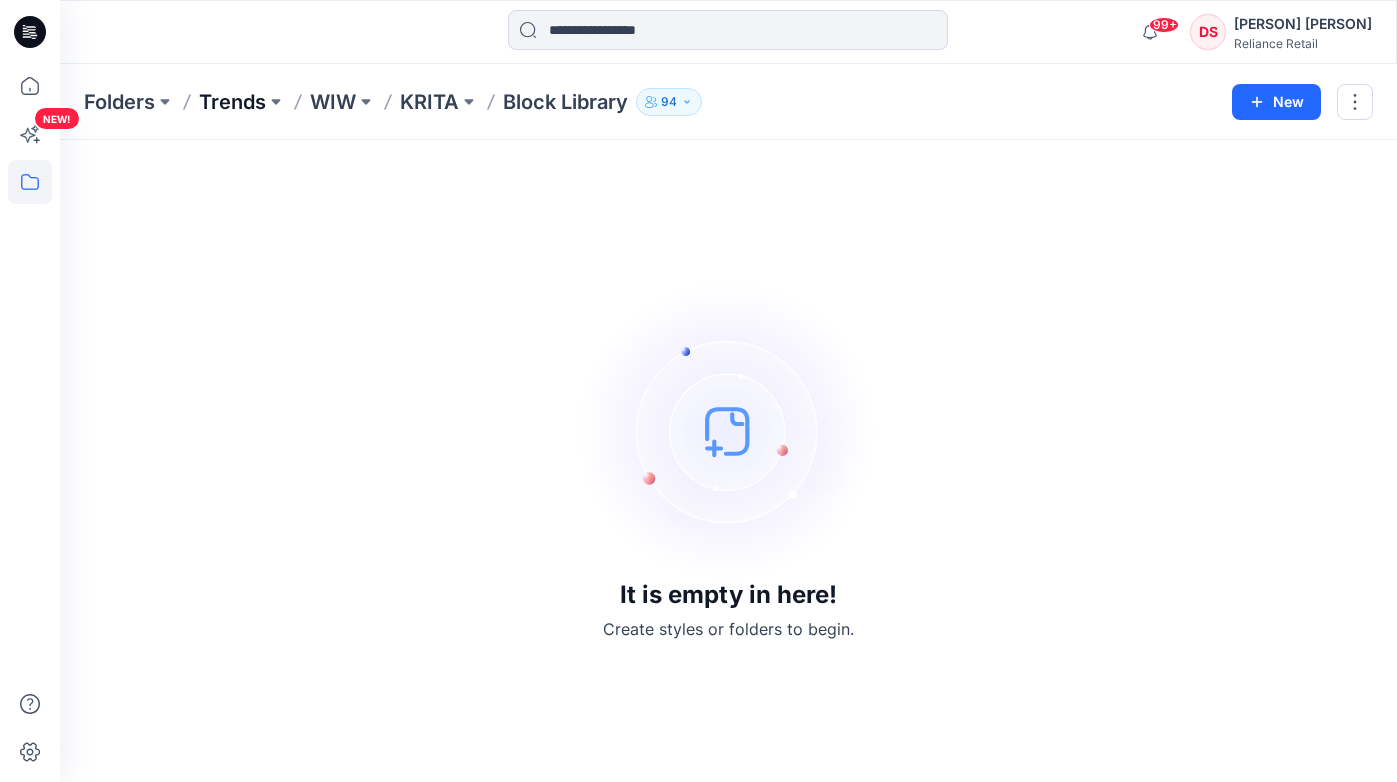 click on "Trends" at bounding box center [232, 102] 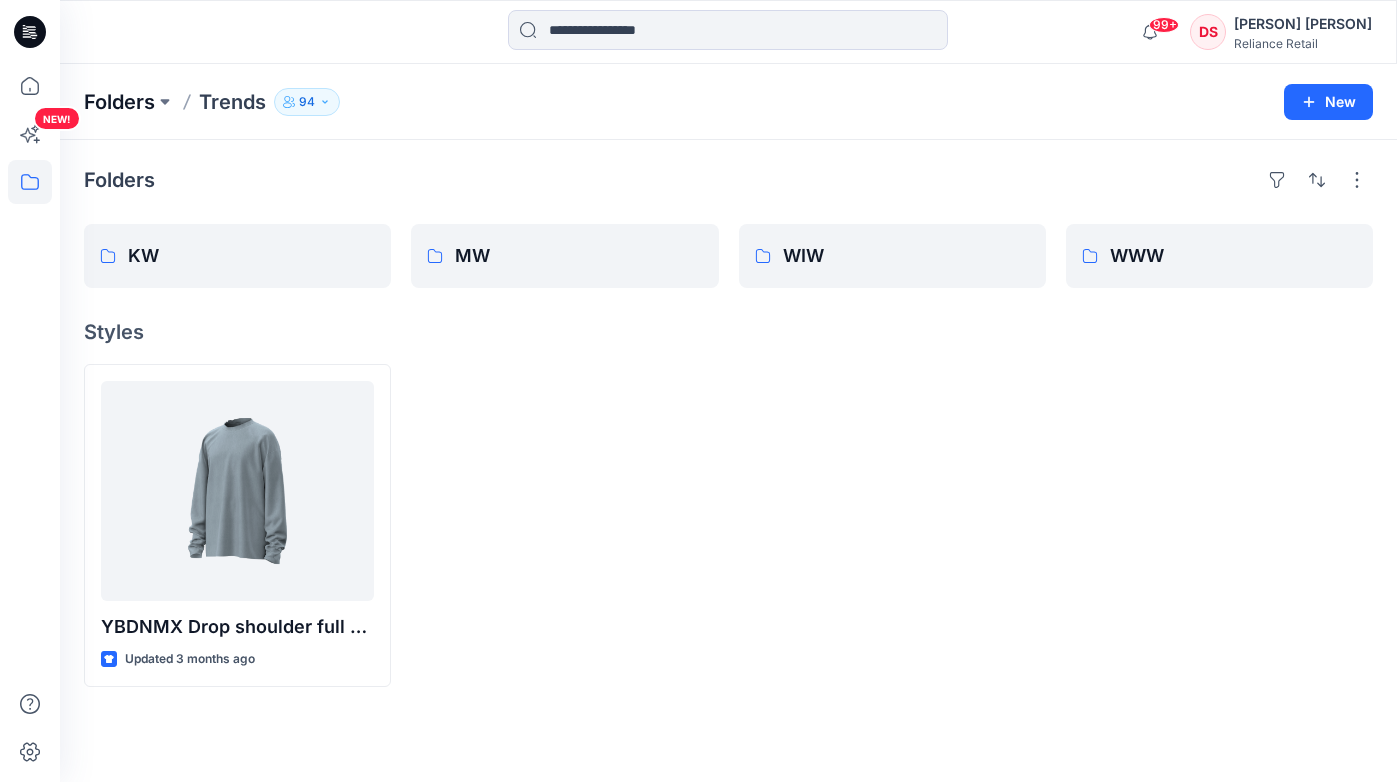 click on "Folders" at bounding box center [119, 102] 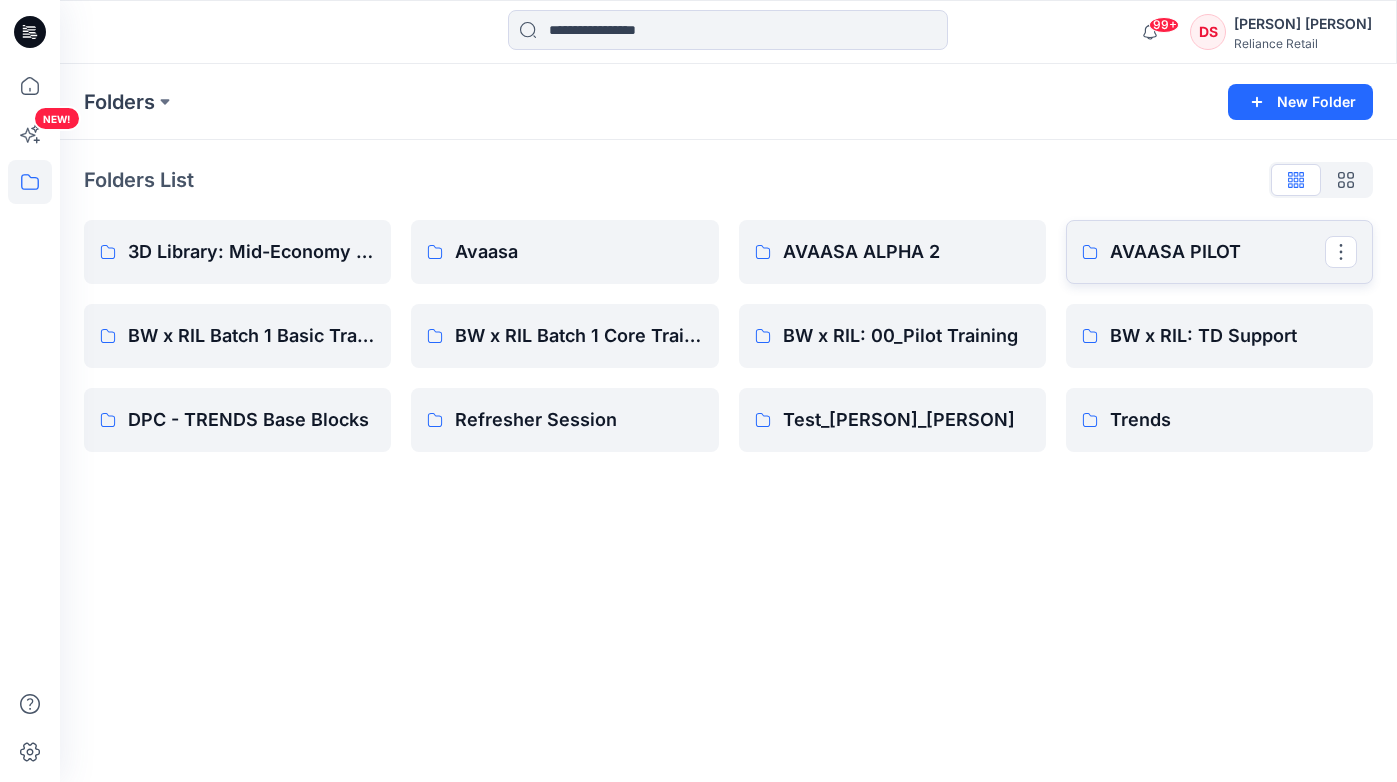 click on "AVAASA PILOT" at bounding box center (1217, 252) 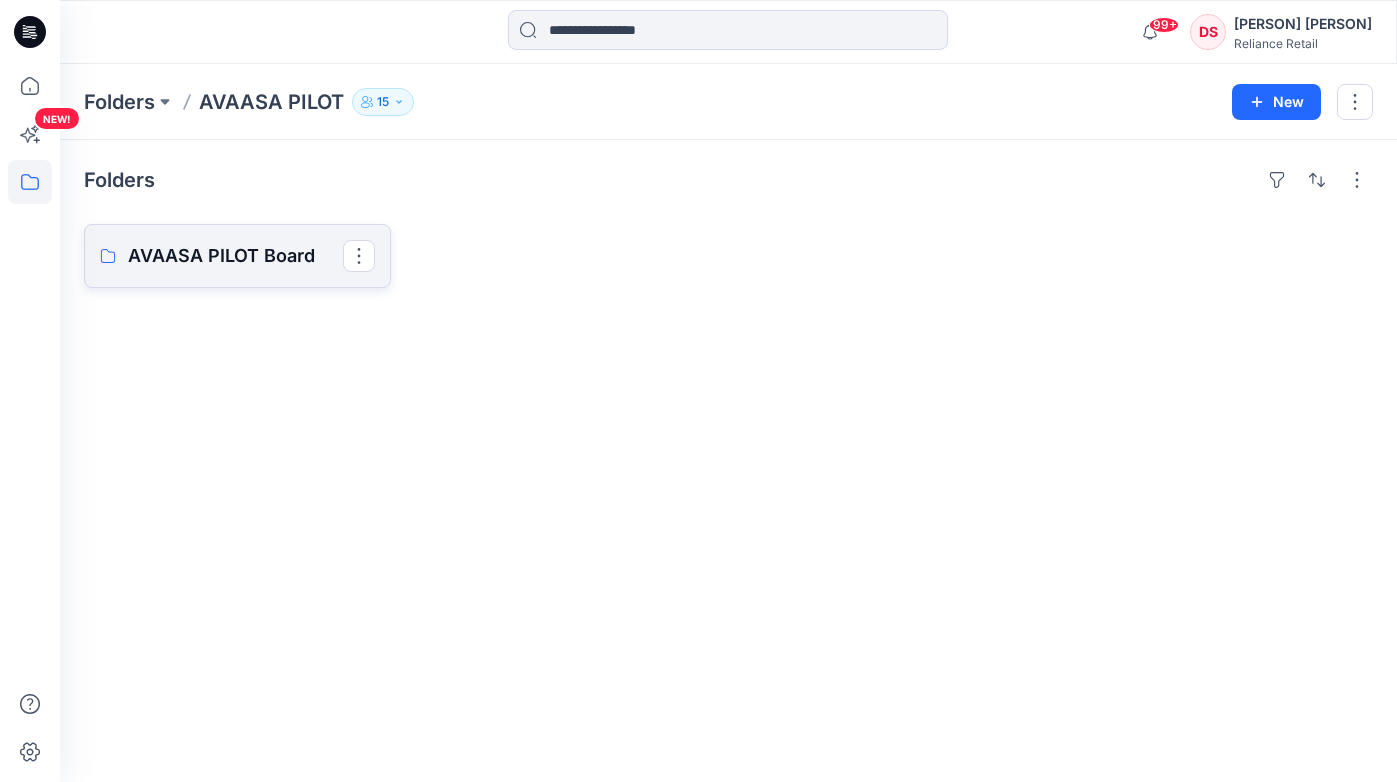 click on "AVAASA PILOT Board" at bounding box center (235, 256) 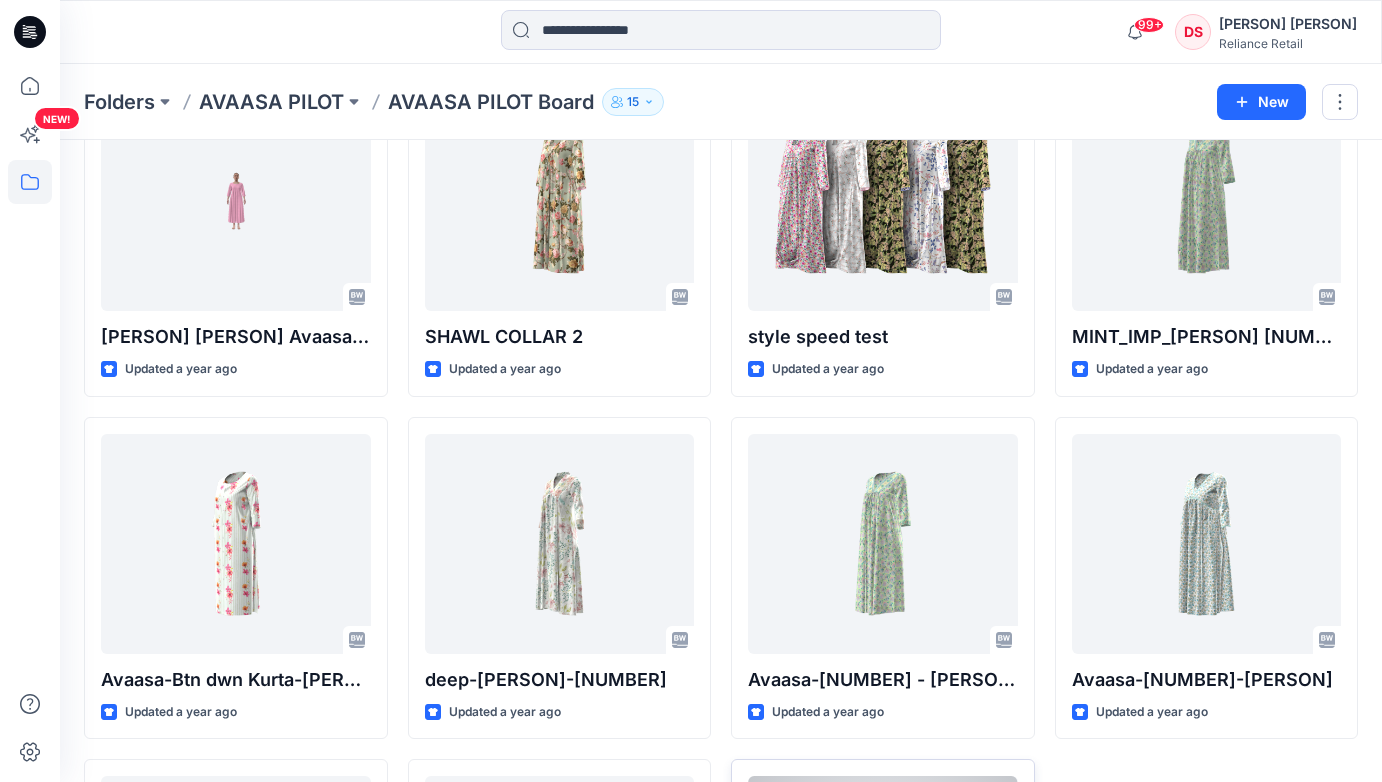 scroll, scrollTop: 0, scrollLeft: 0, axis: both 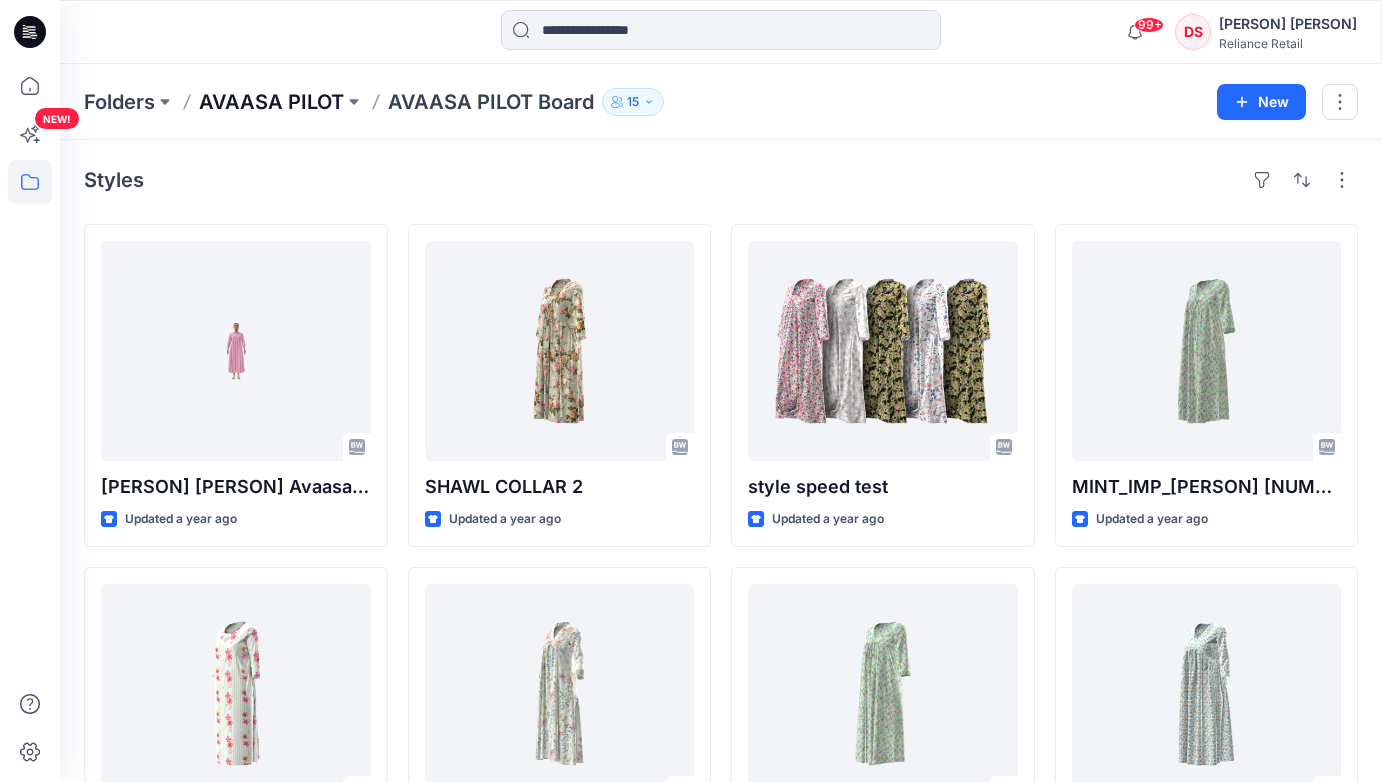 click on "AVAASA PILOT" at bounding box center (271, 102) 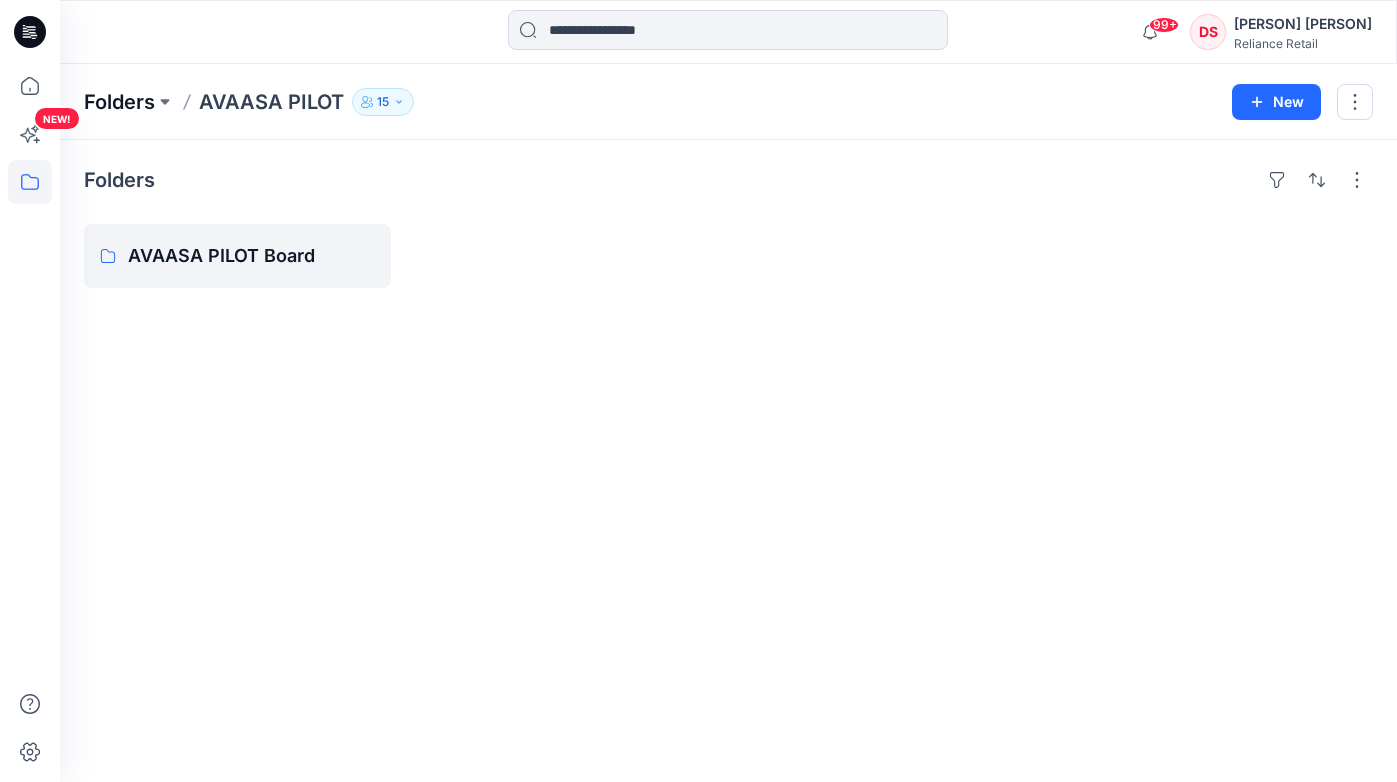 click on "Folders" at bounding box center [119, 102] 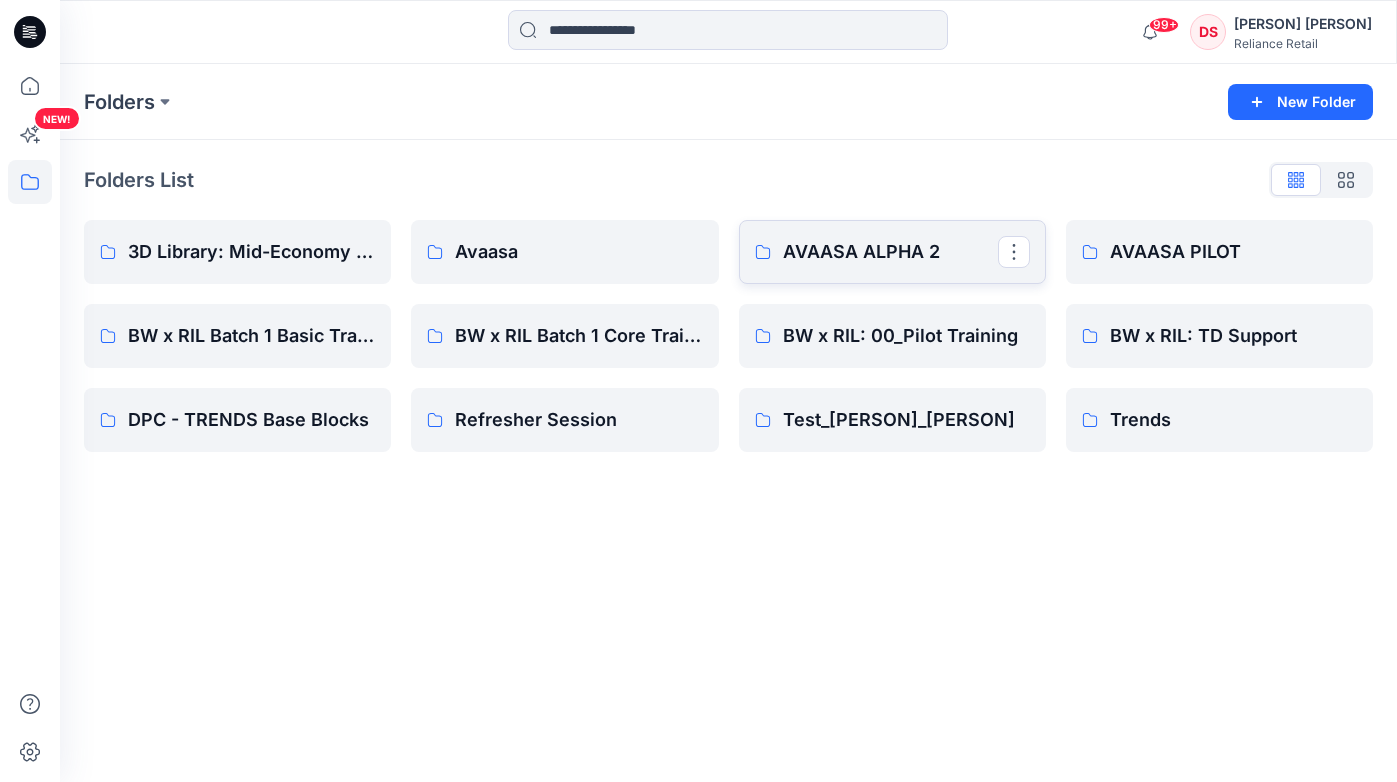 click on "AVAASA ALPHA 2" at bounding box center [890, 252] 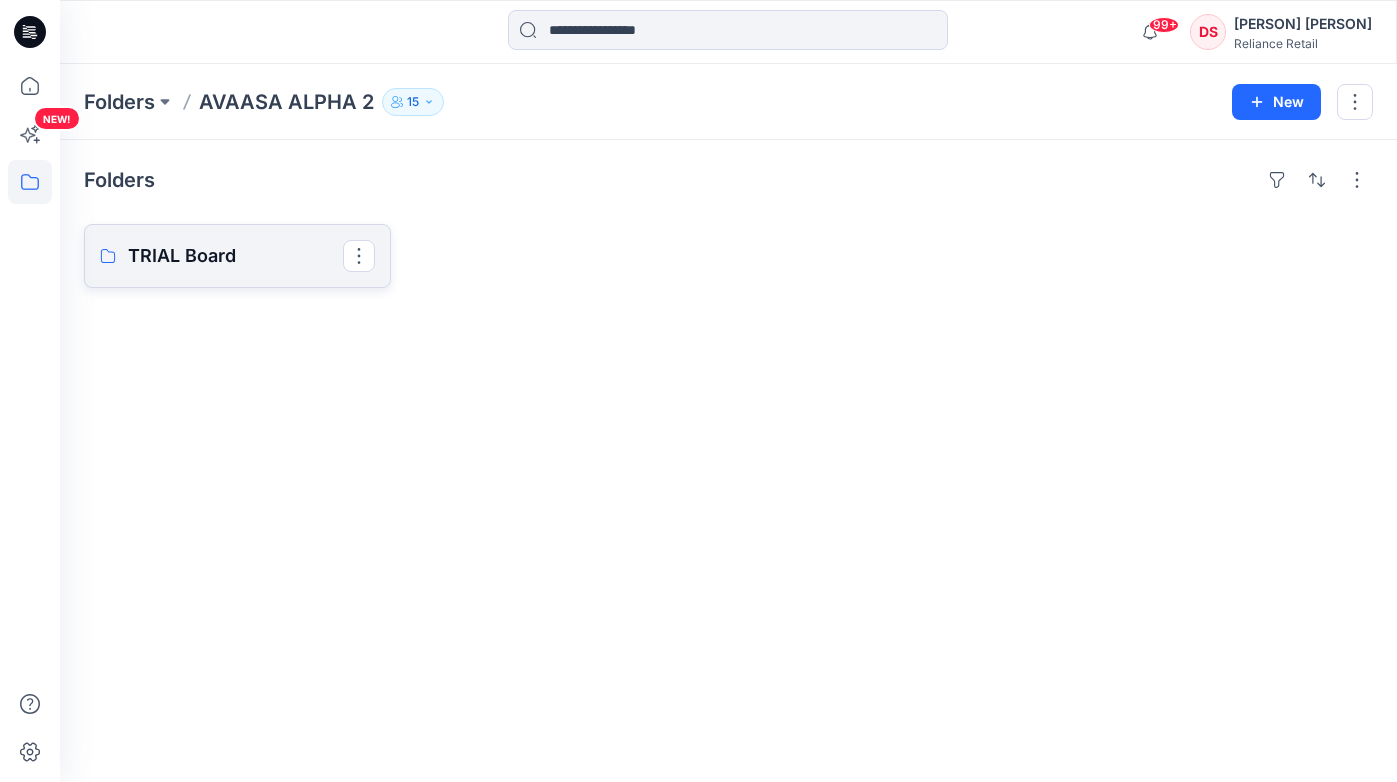 click on "TRIAL Board" at bounding box center [237, 256] 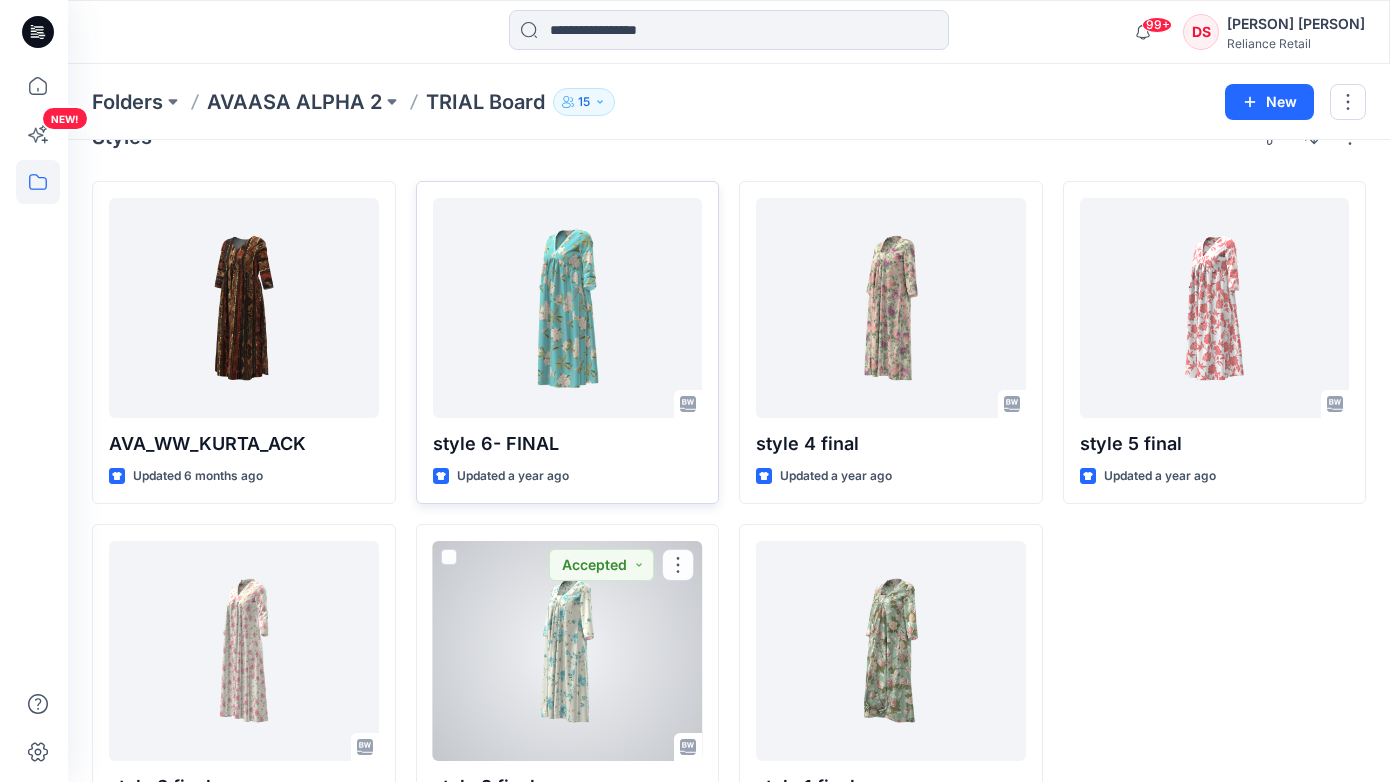scroll, scrollTop: 0, scrollLeft: 0, axis: both 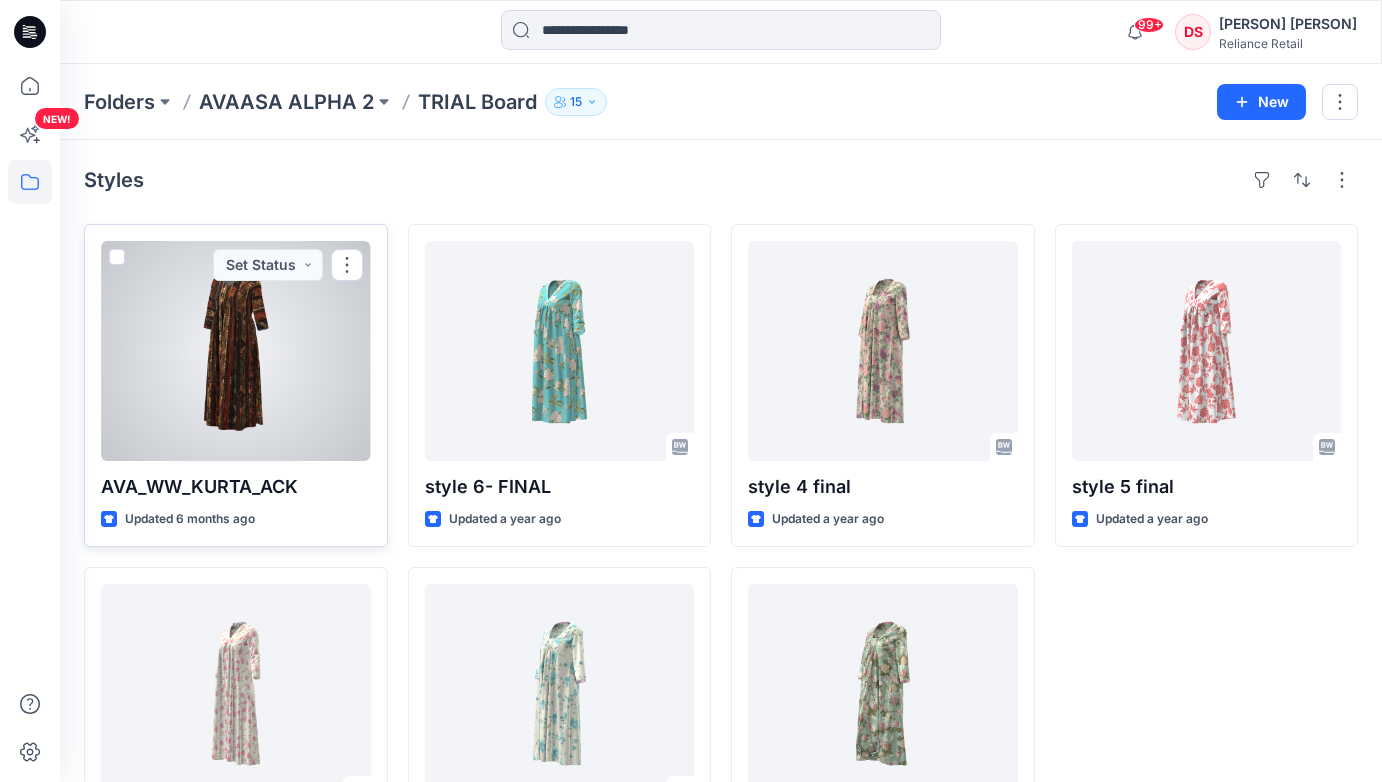 click at bounding box center [236, 351] 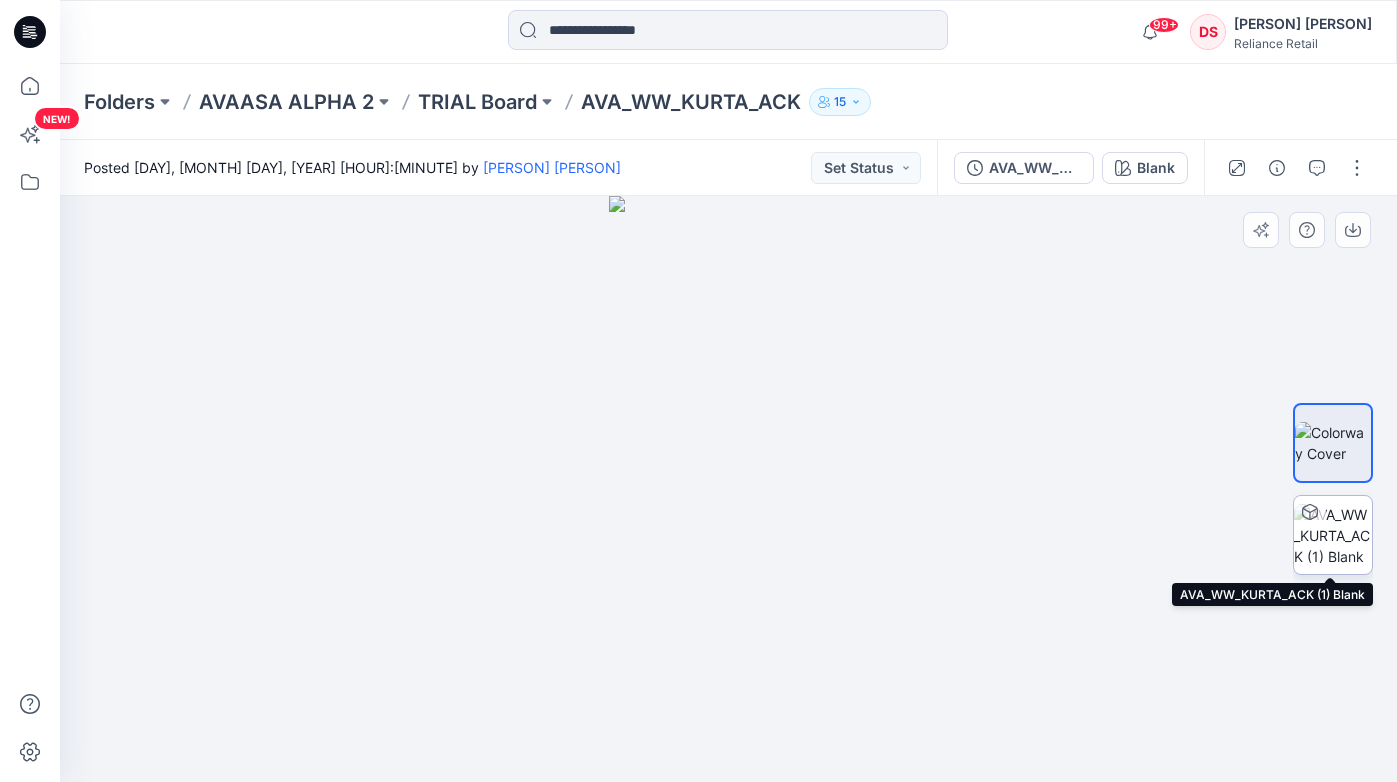 click at bounding box center [1333, 535] 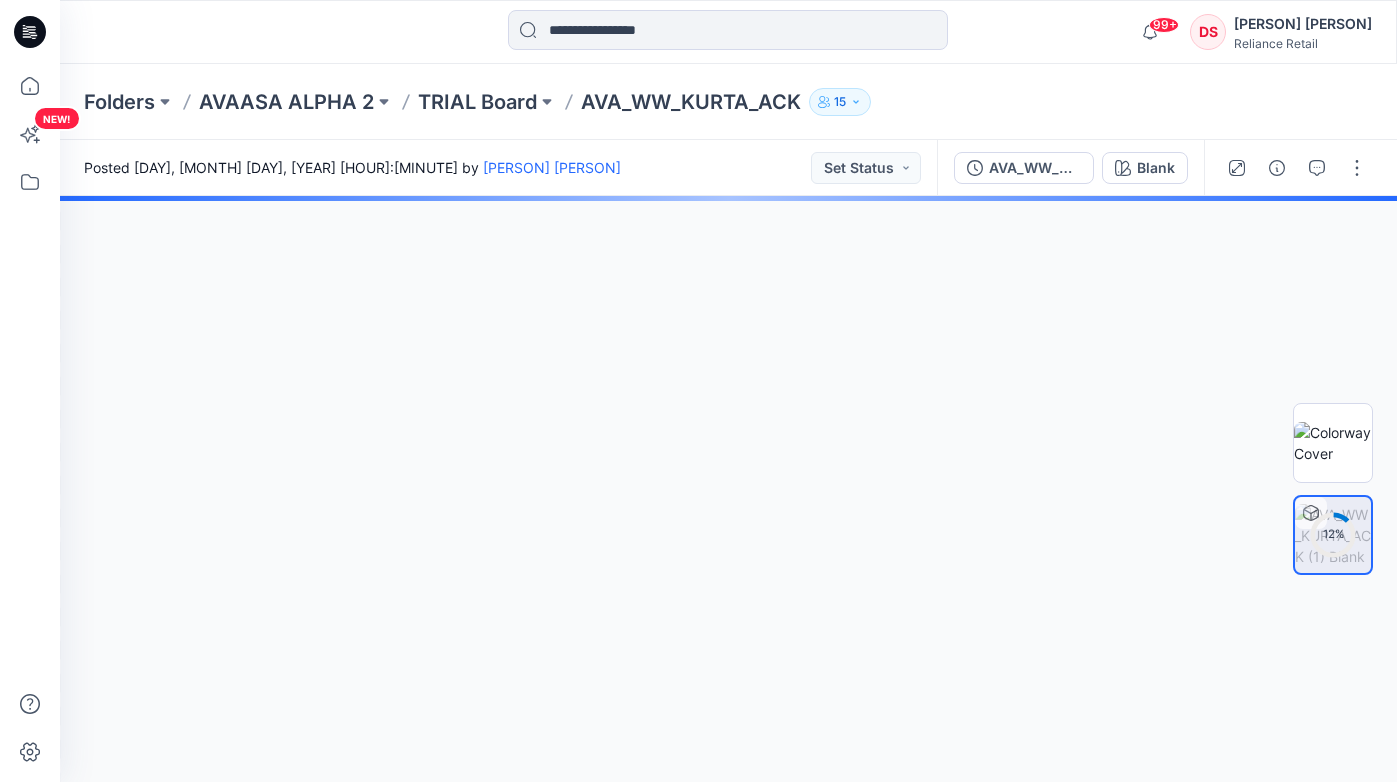 click at bounding box center [728, 489] 